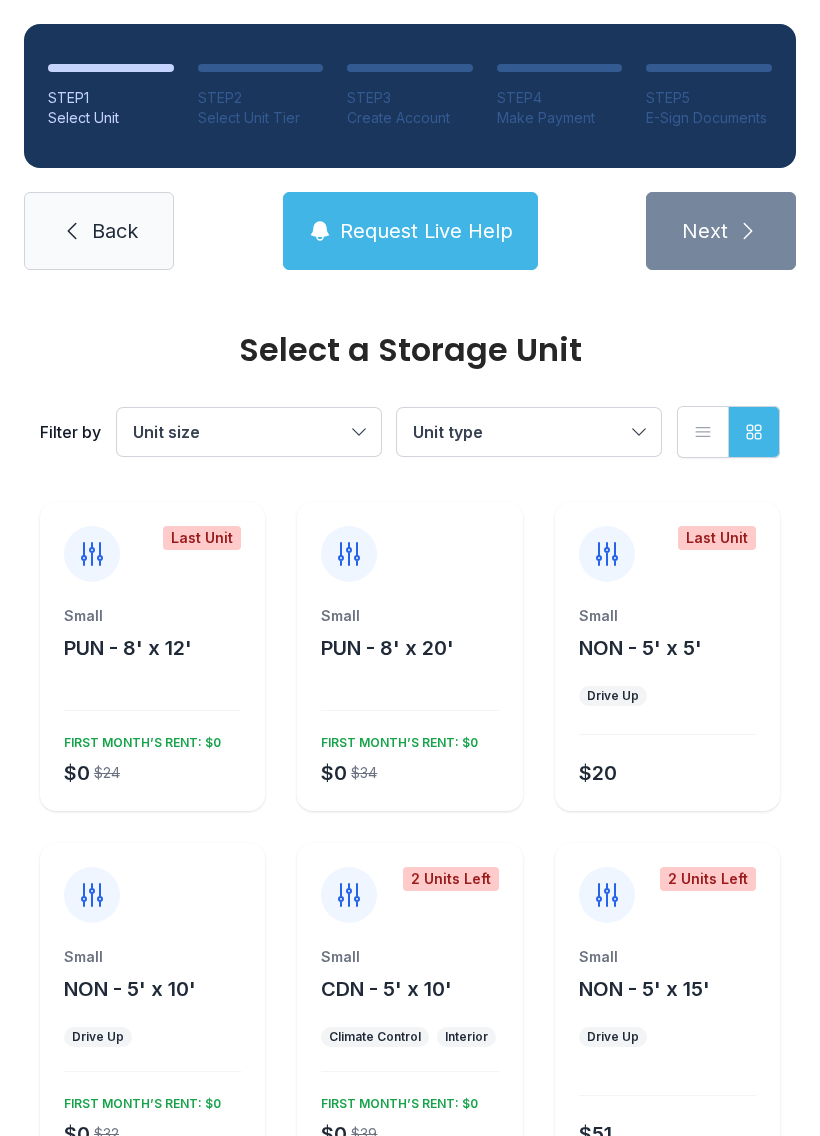 scroll, scrollTop: 0, scrollLeft: 0, axis: both 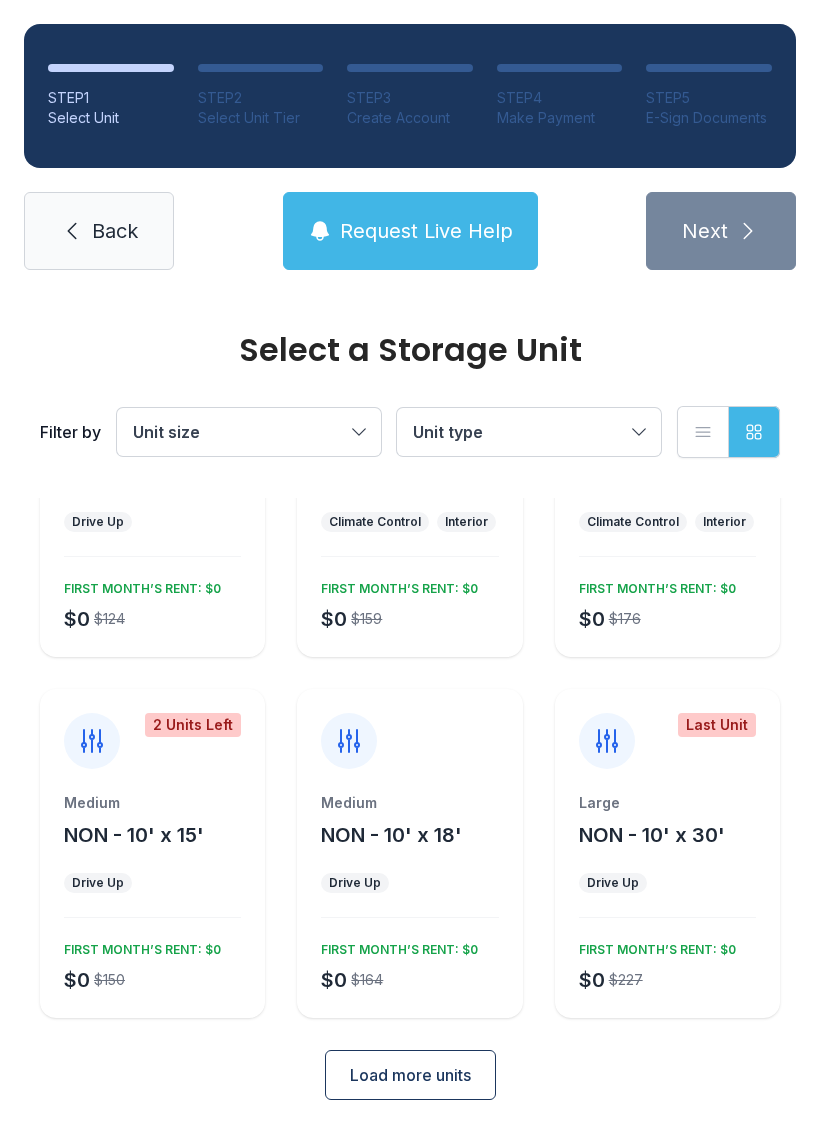 click on "Drive Up" at bounding box center (98, 522) 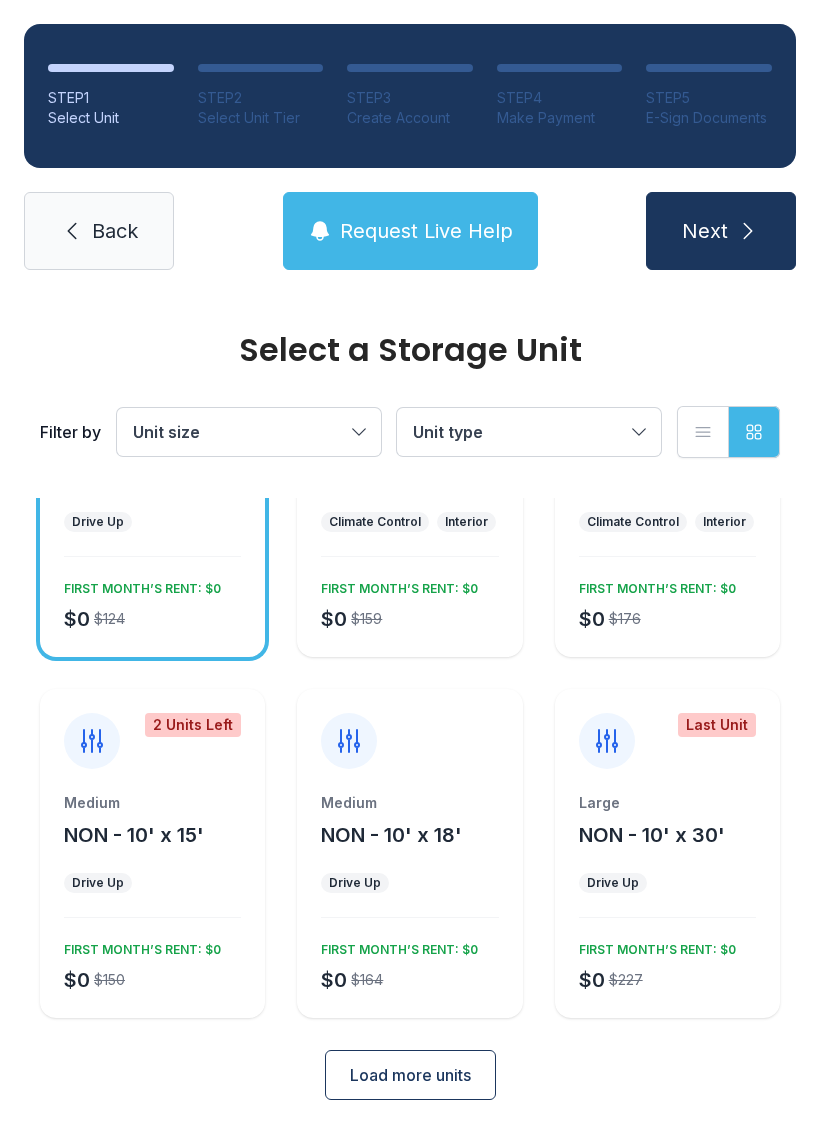 click on "NON - 10' x 15'" at bounding box center (134, 835) 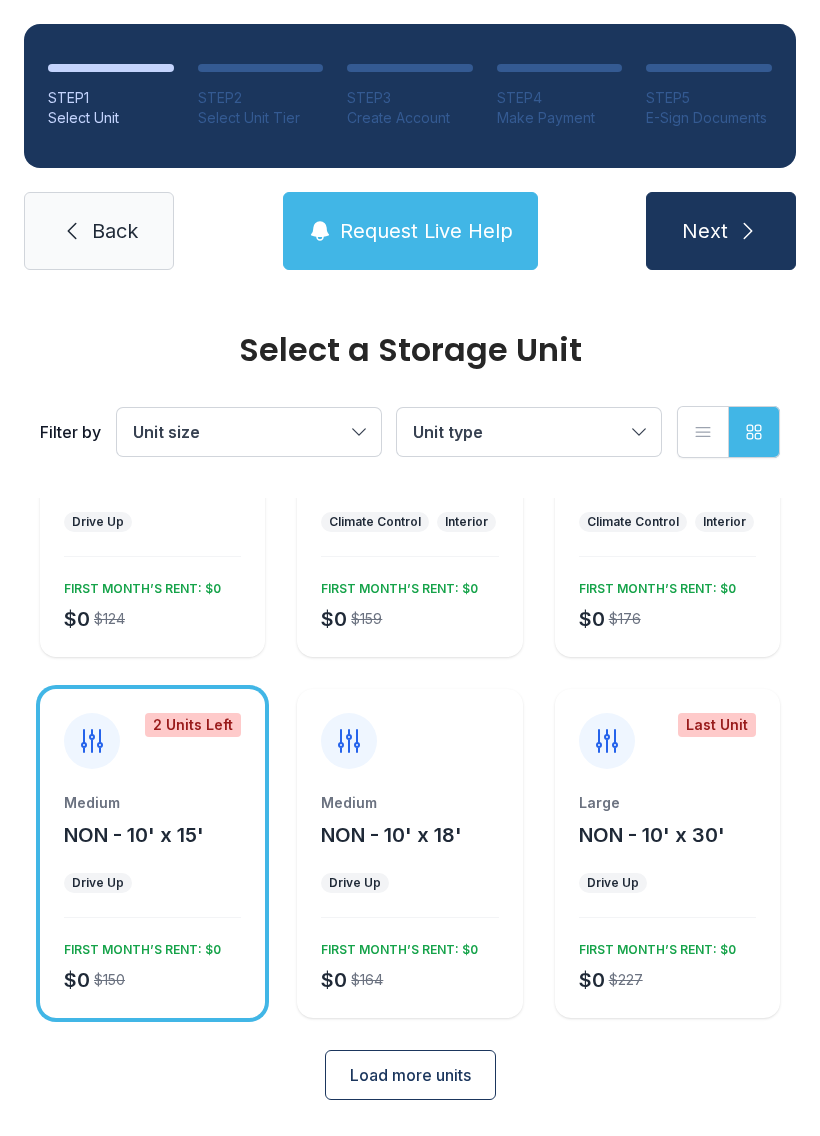 click on "Load more units" at bounding box center (410, 1075) 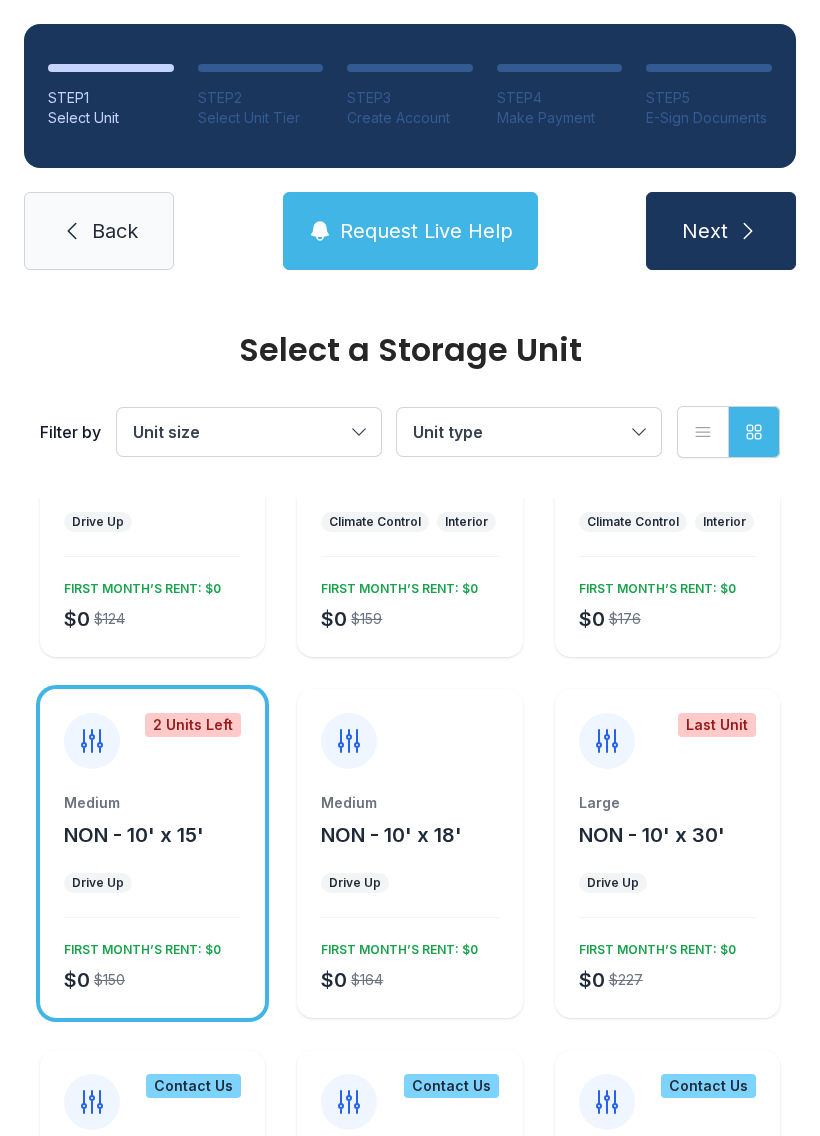click on "Unit size" at bounding box center (239, 432) 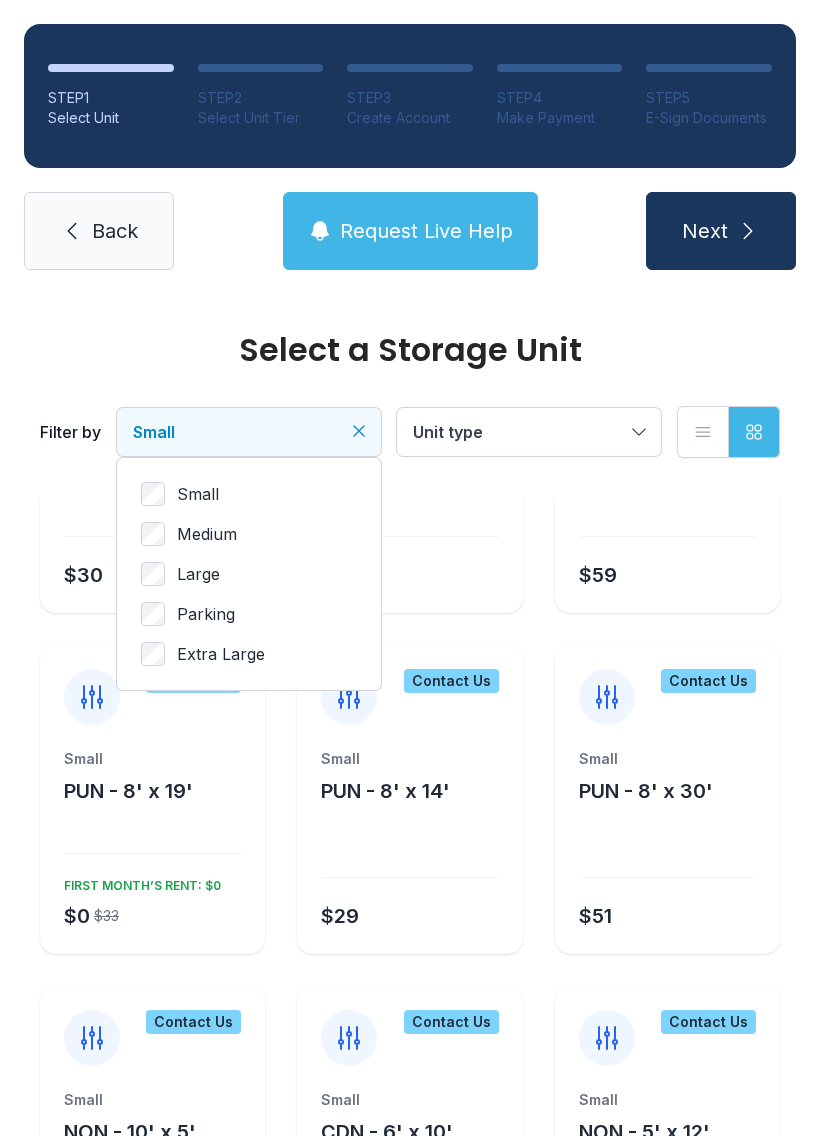 click 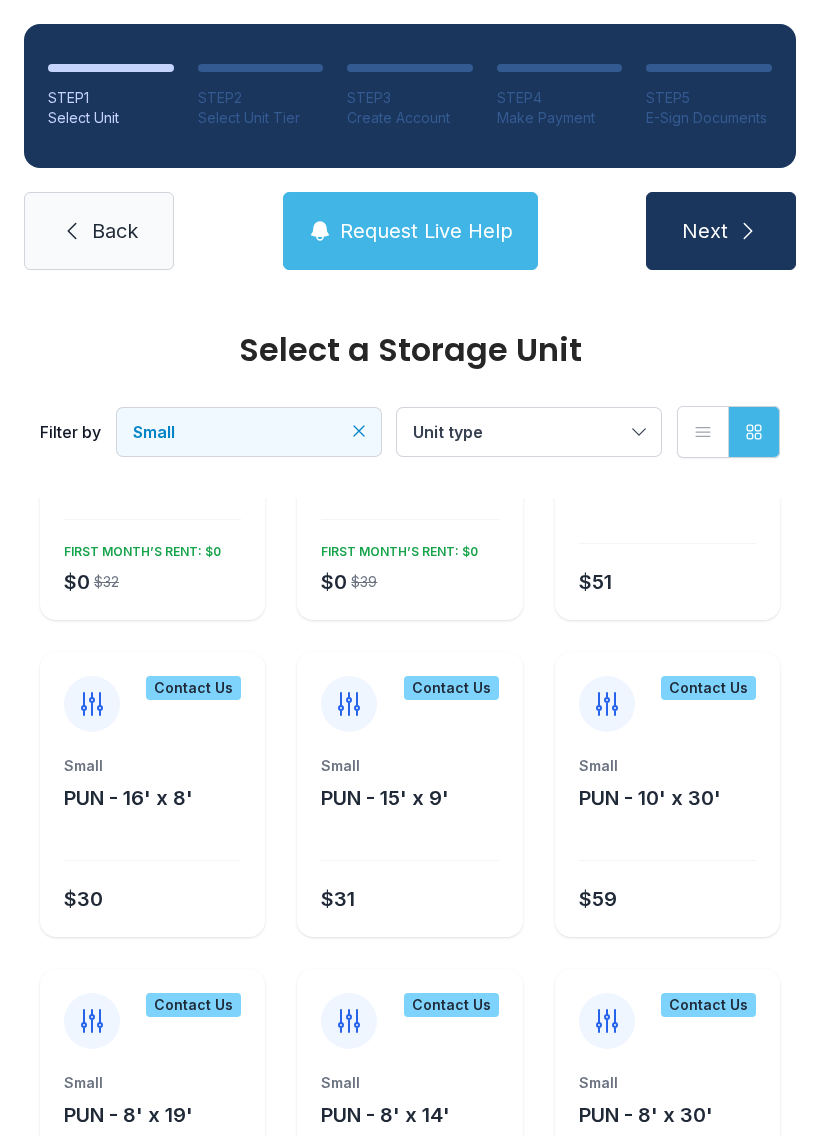scroll, scrollTop: 553, scrollLeft: 0, axis: vertical 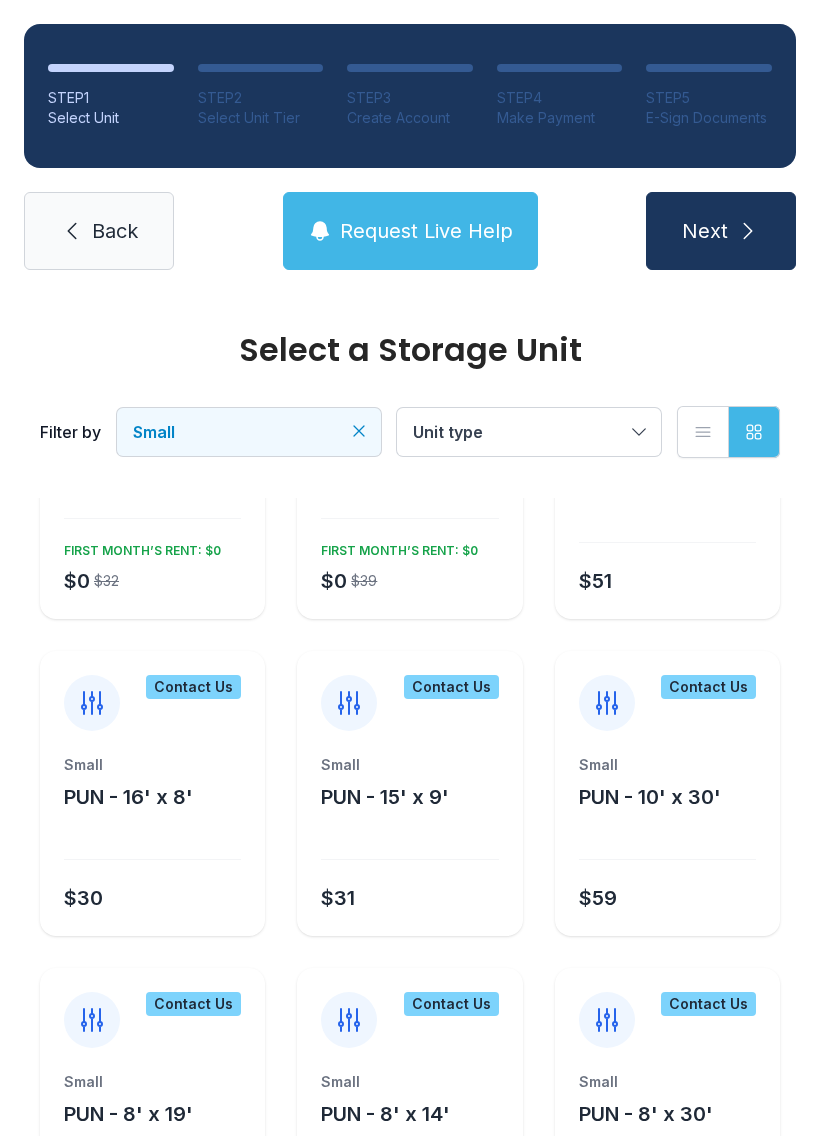 click on "Small PUN - 10' x 30' $59" at bounding box center (667, 845) 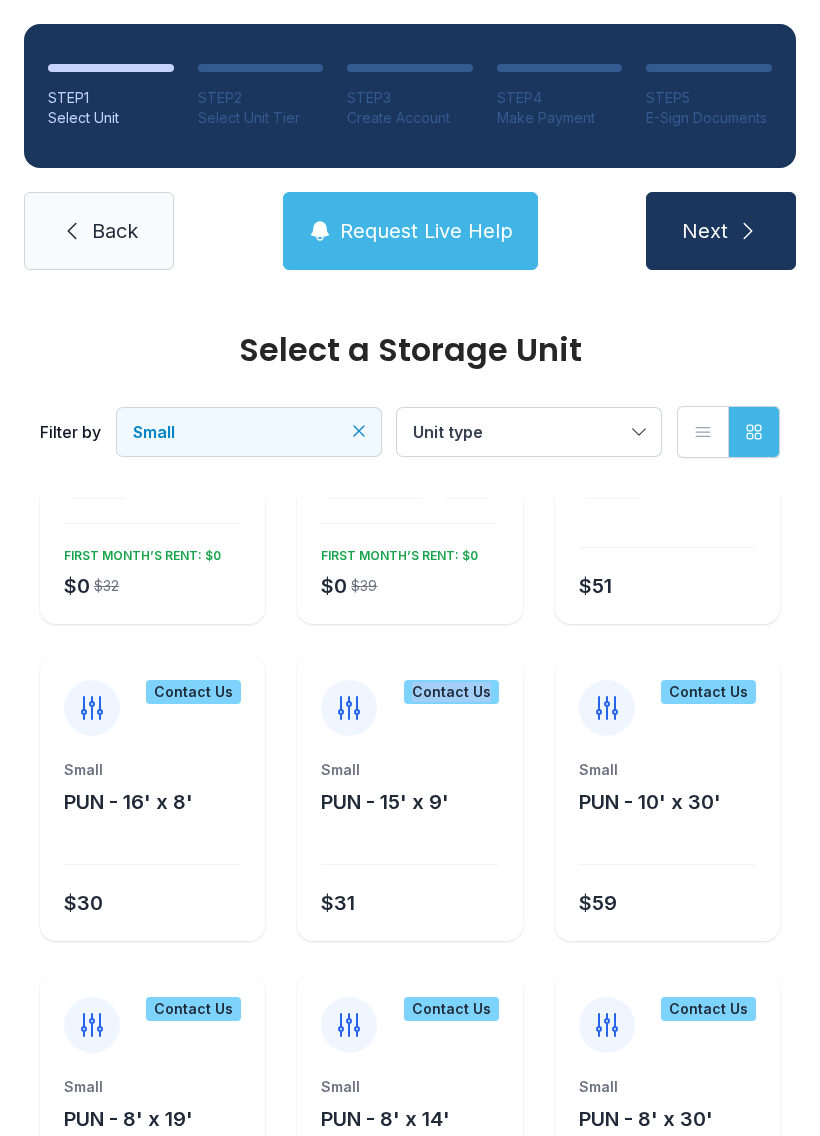 click on "Small" at bounding box center [409, 770] 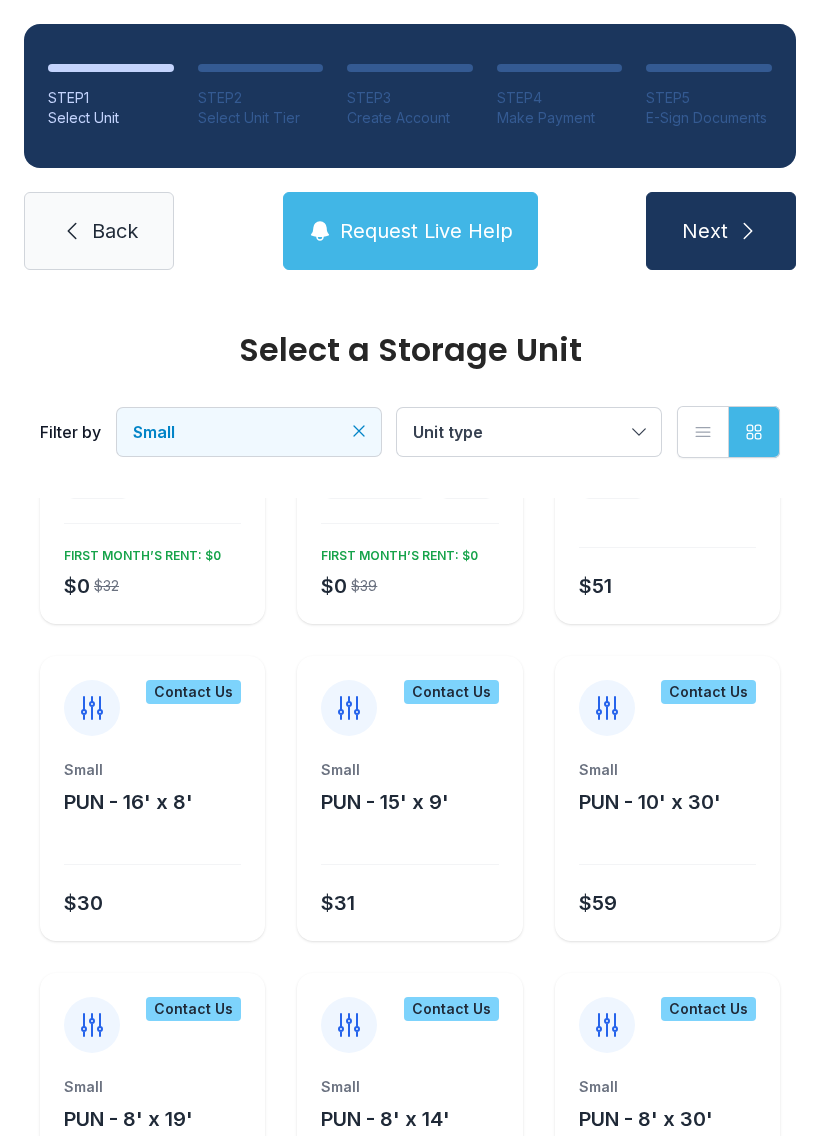 click on "Contact Us" at bounding box center (451, 692) 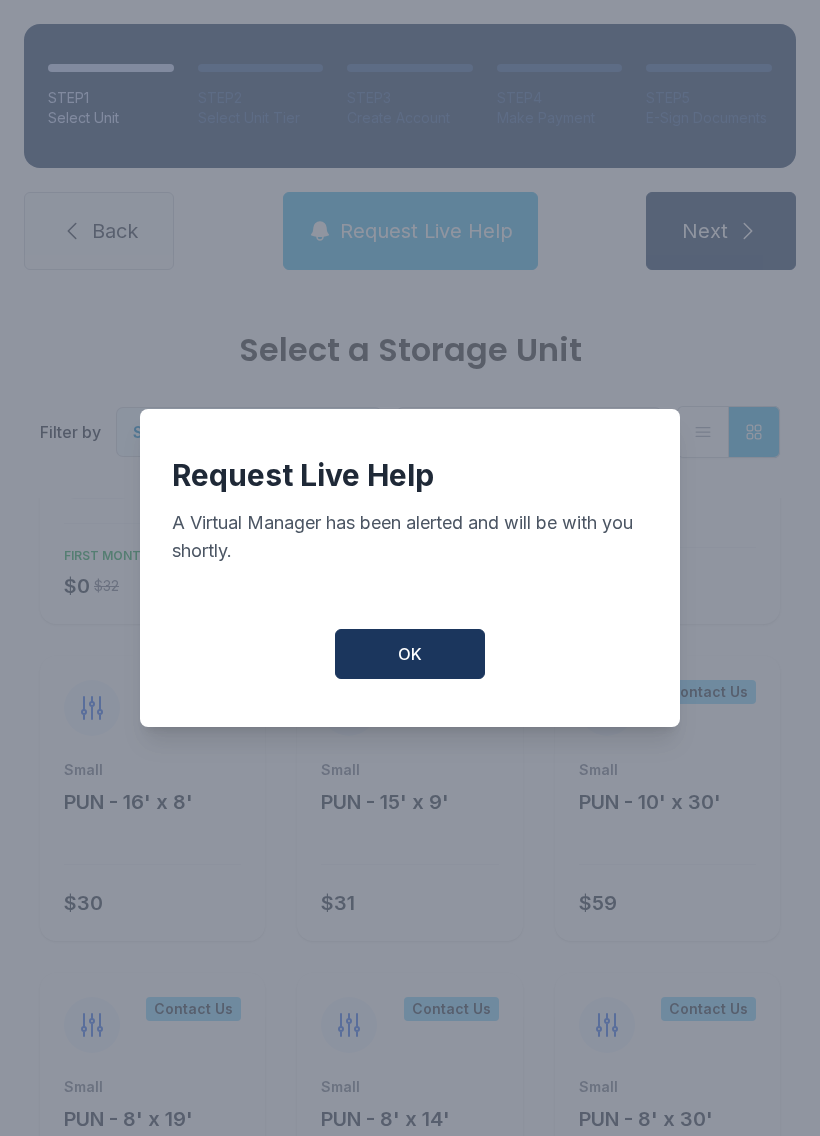 click on "OK" at bounding box center (410, 654) 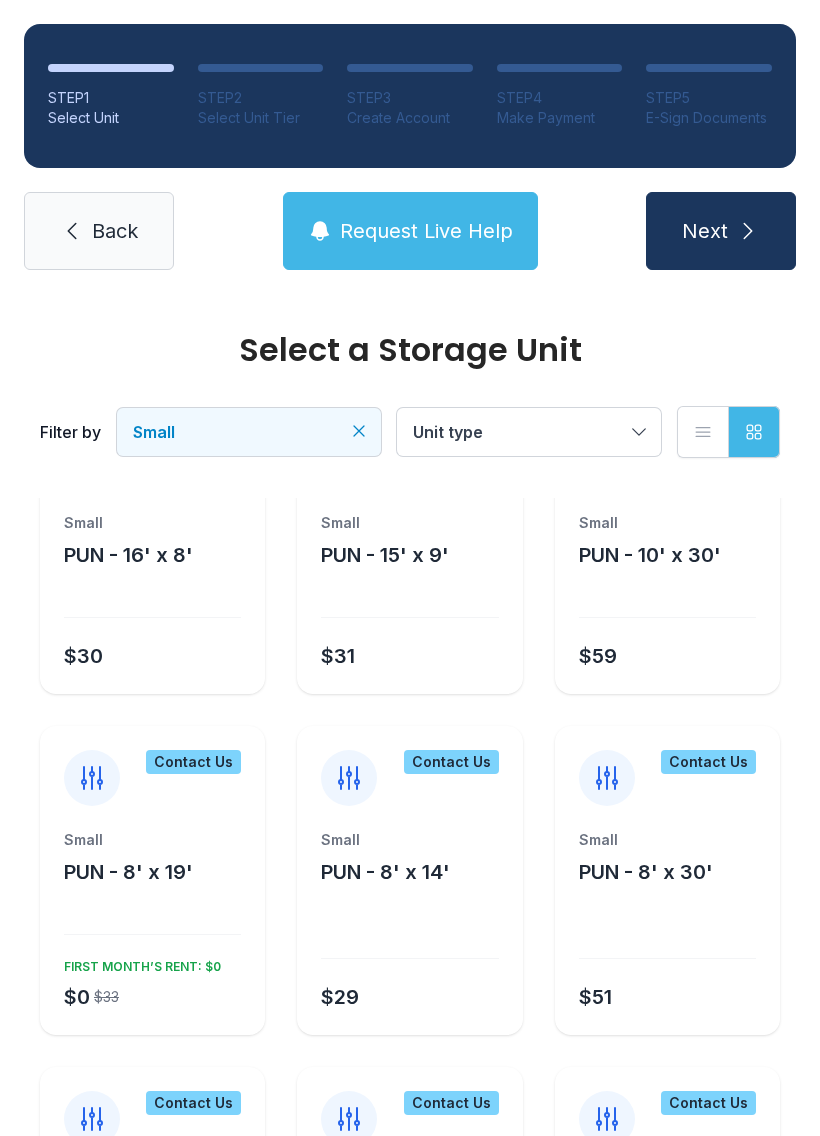 scroll, scrollTop: 804, scrollLeft: 0, axis: vertical 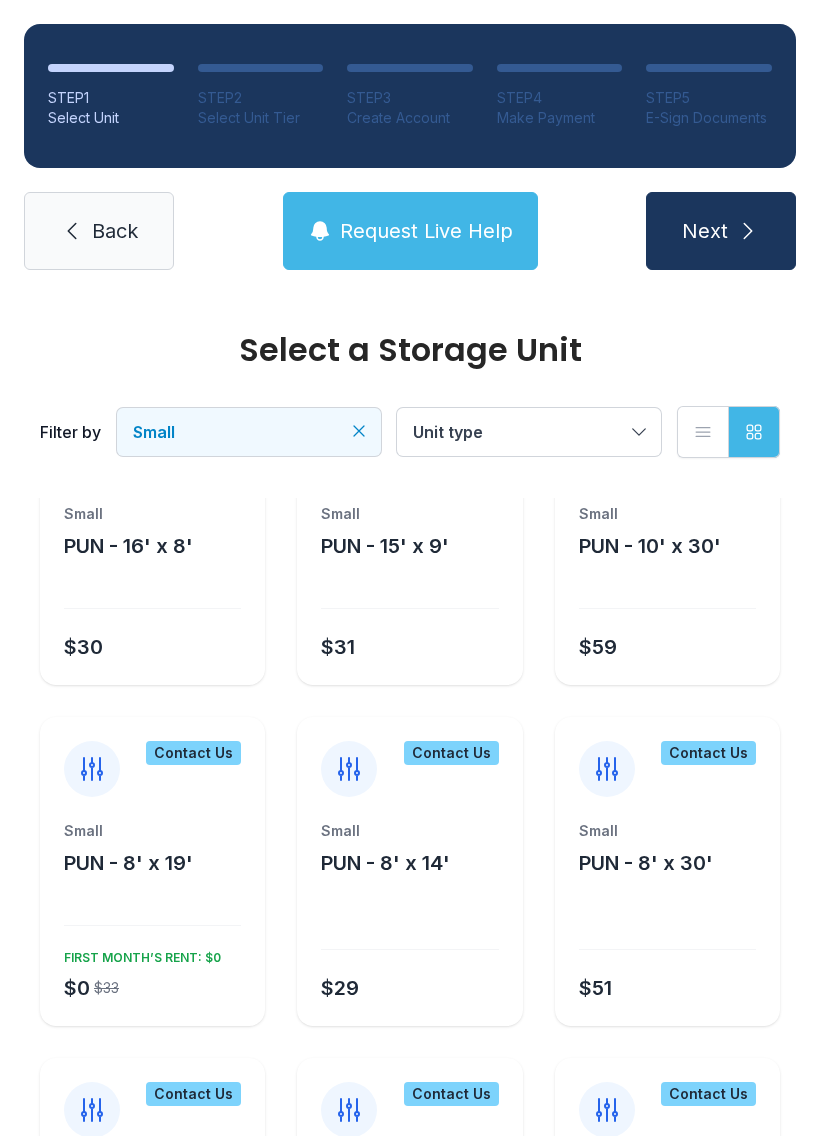 click on "Contact Us" at bounding box center [193, 753] 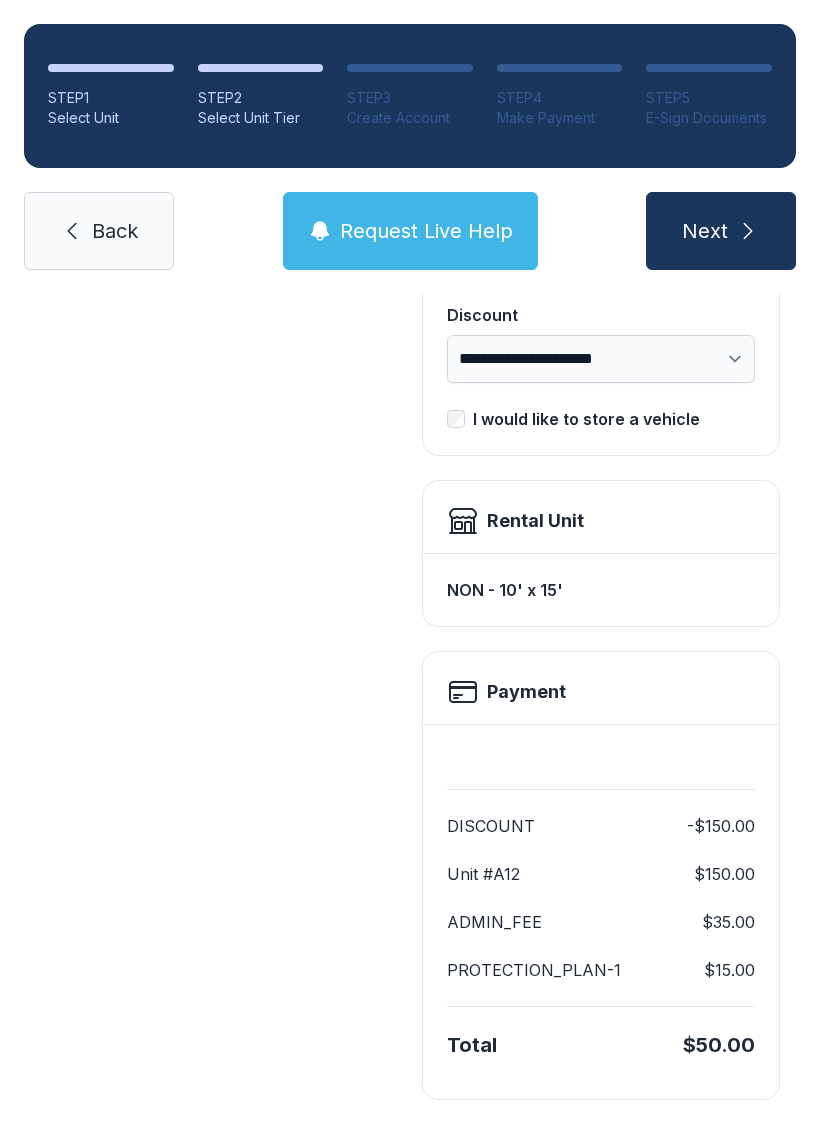 scroll, scrollTop: 409, scrollLeft: 0, axis: vertical 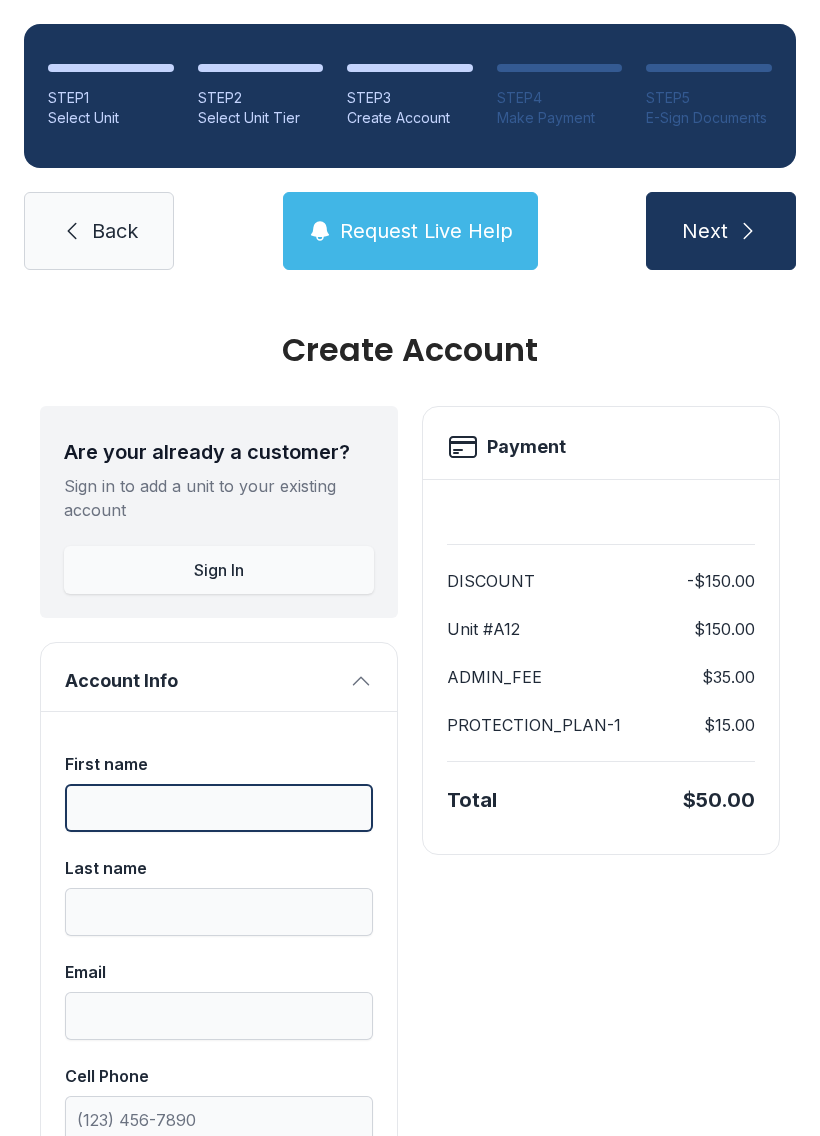 click on "First name" at bounding box center [219, 808] 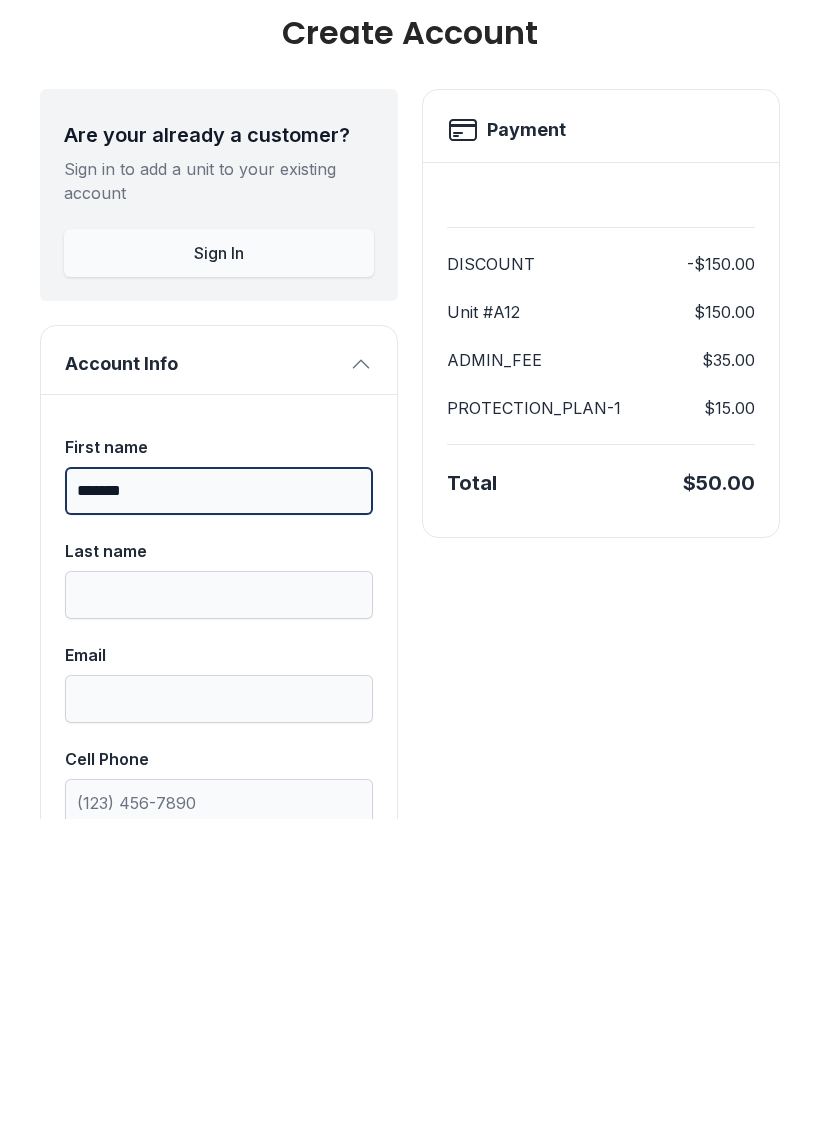 type on "*******" 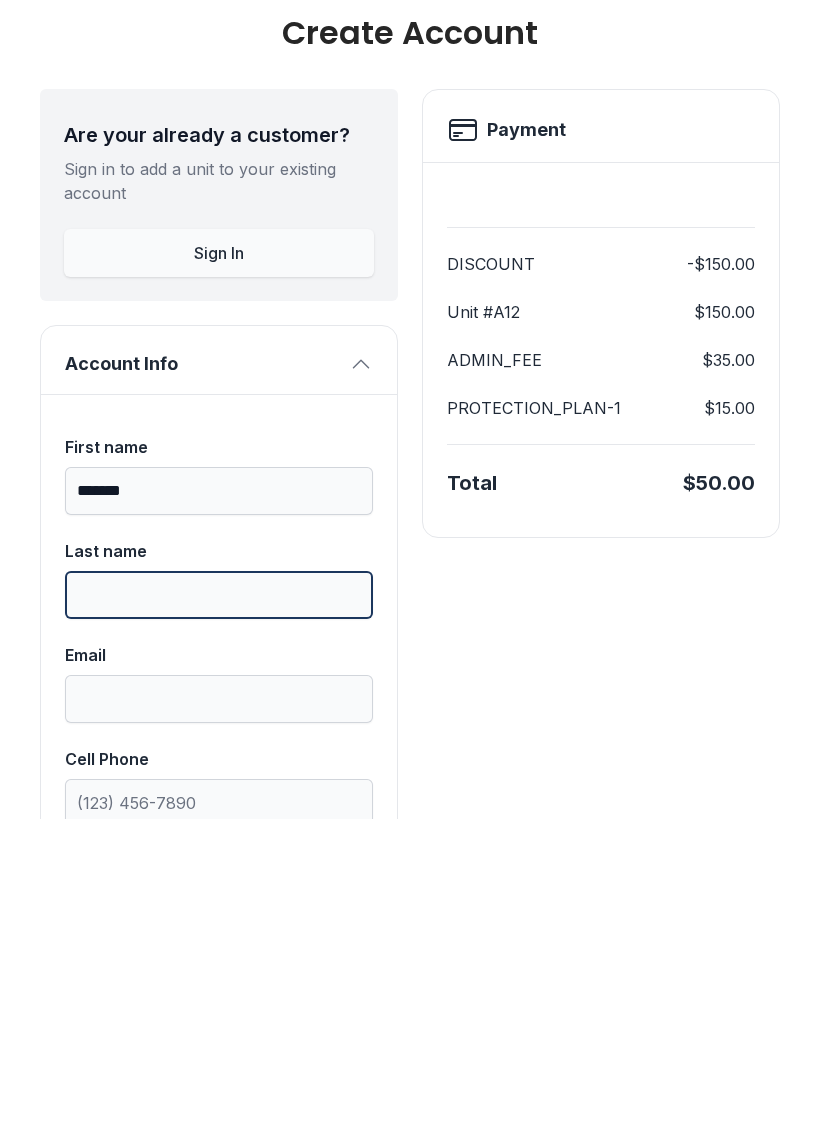 click on "Last name" at bounding box center (219, 912) 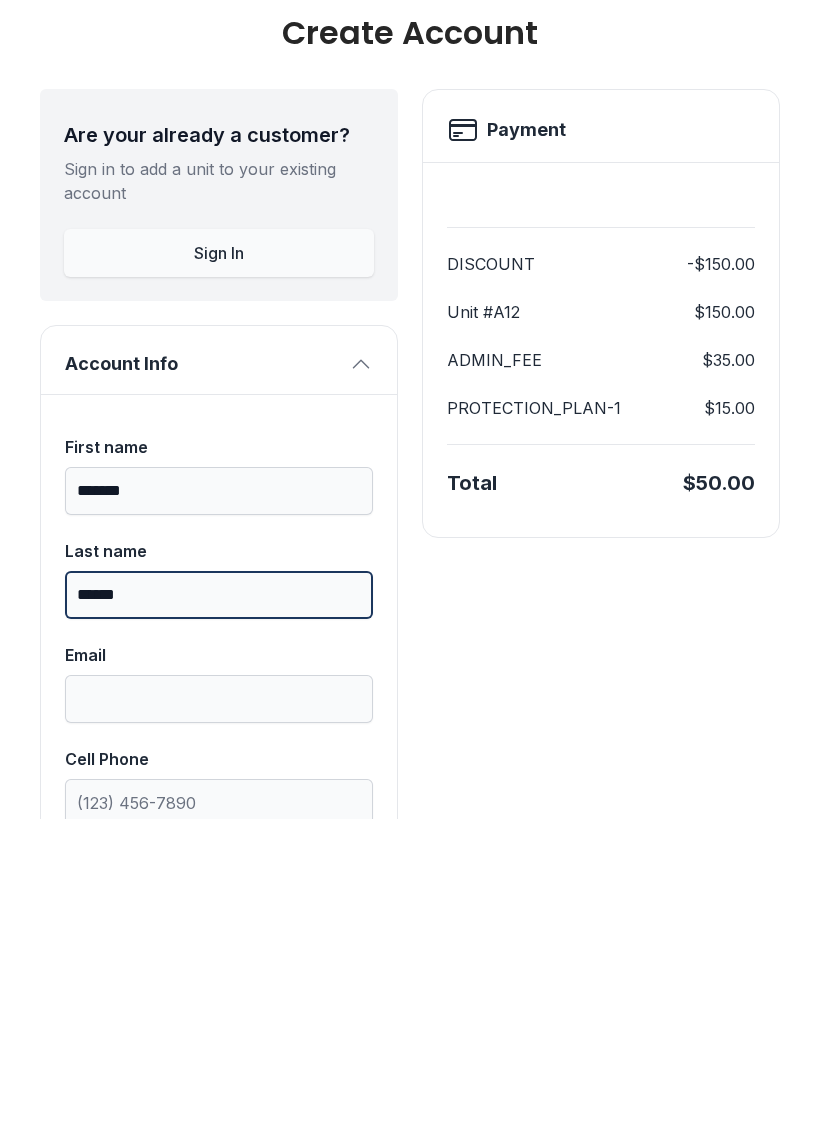 type on "******" 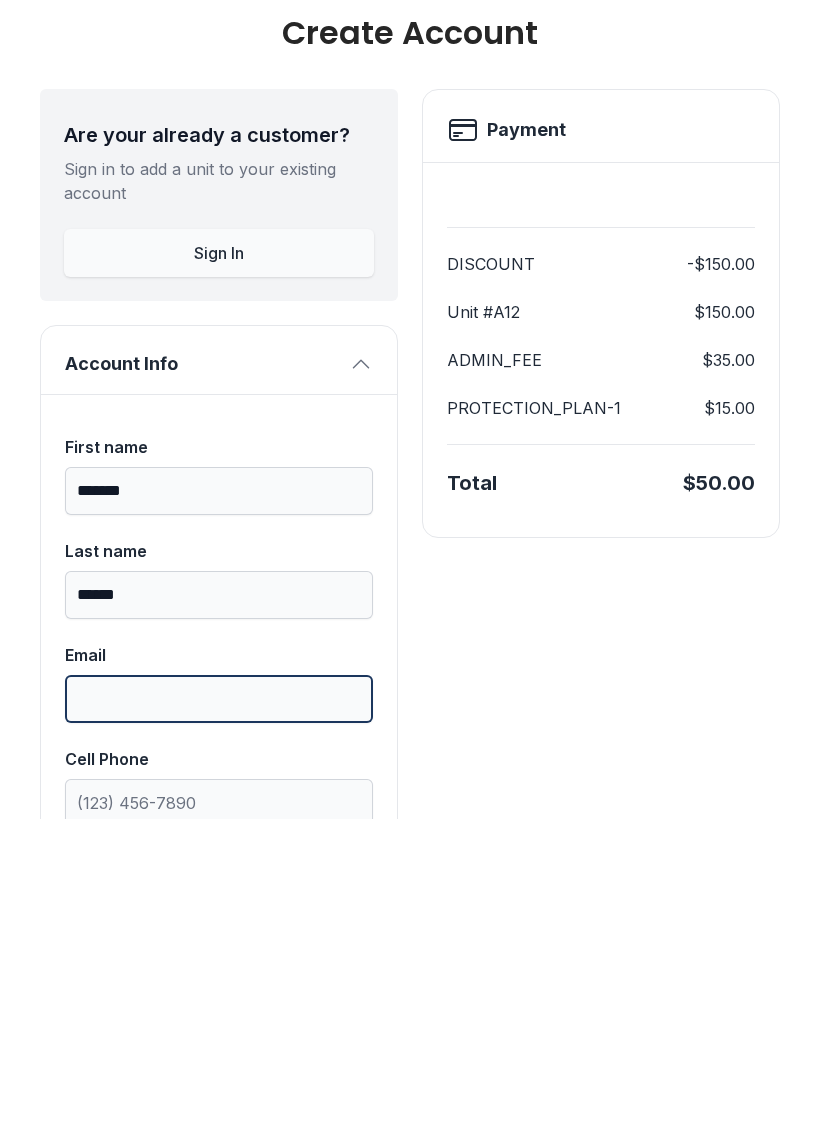 click on "Email" at bounding box center (219, 1016) 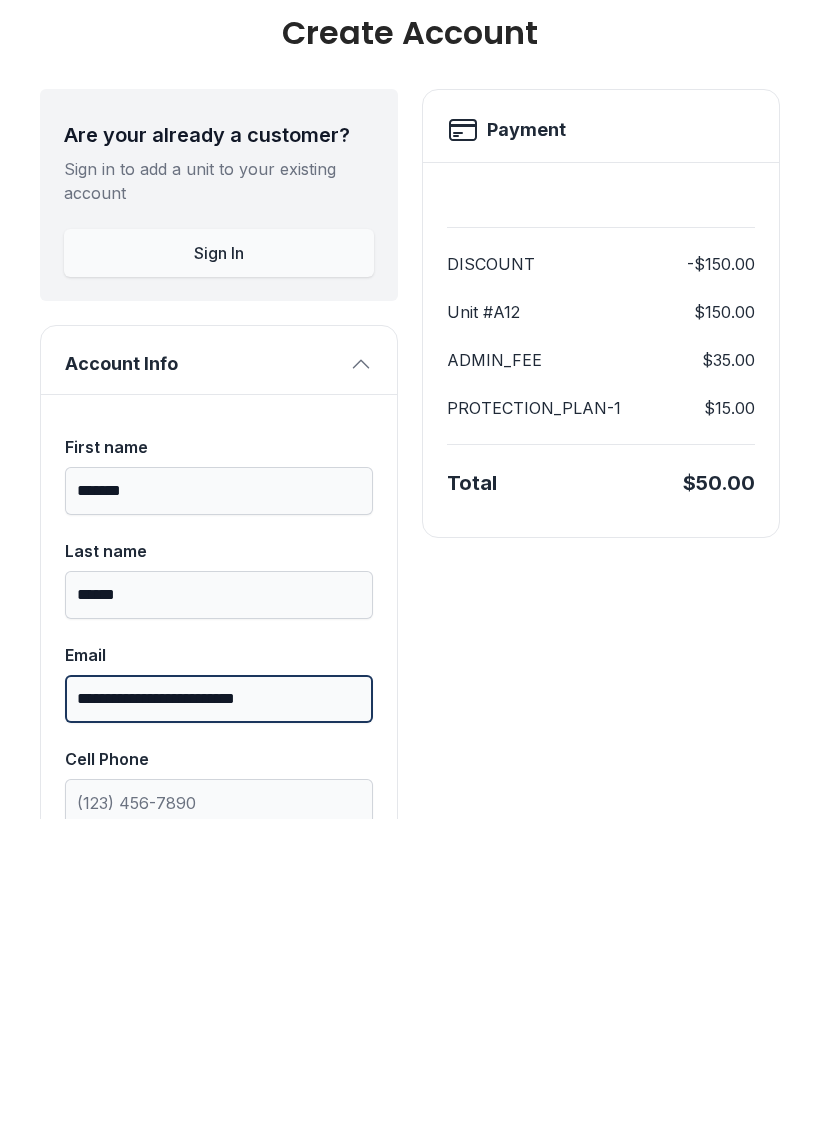 type on "**********" 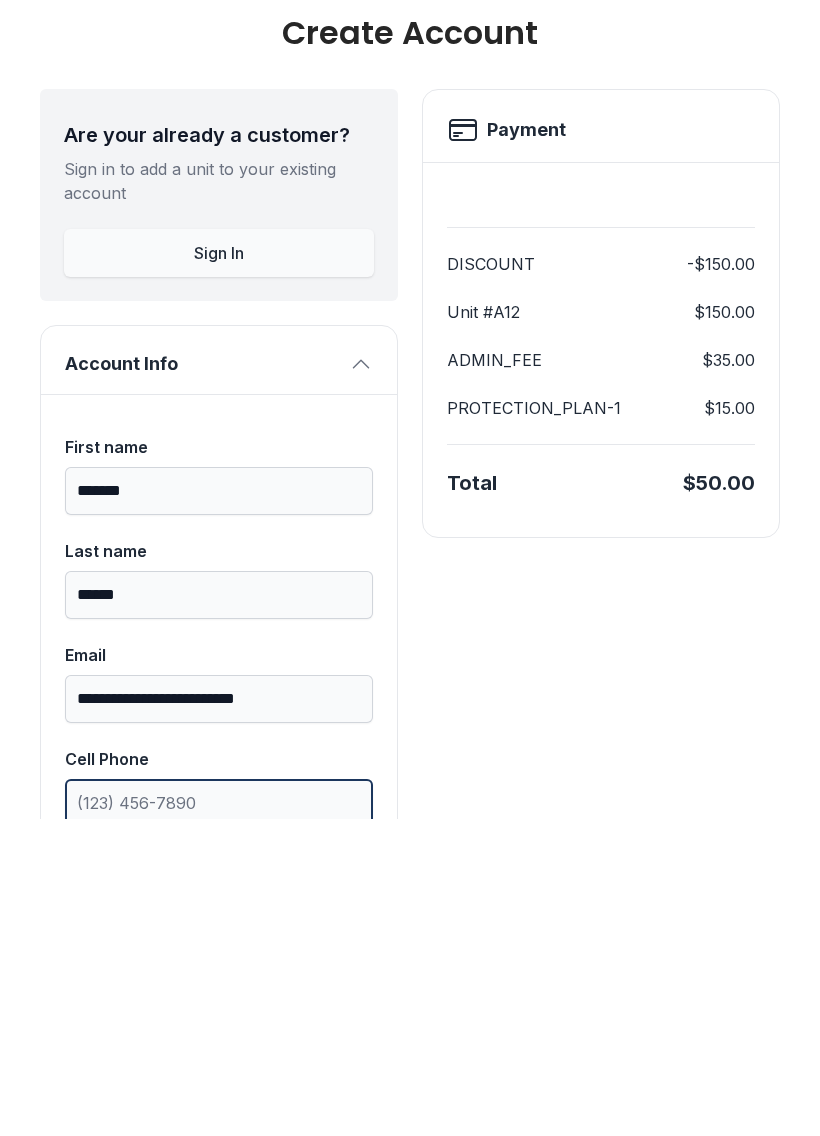 click on "Cell Phone" at bounding box center (219, 1120) 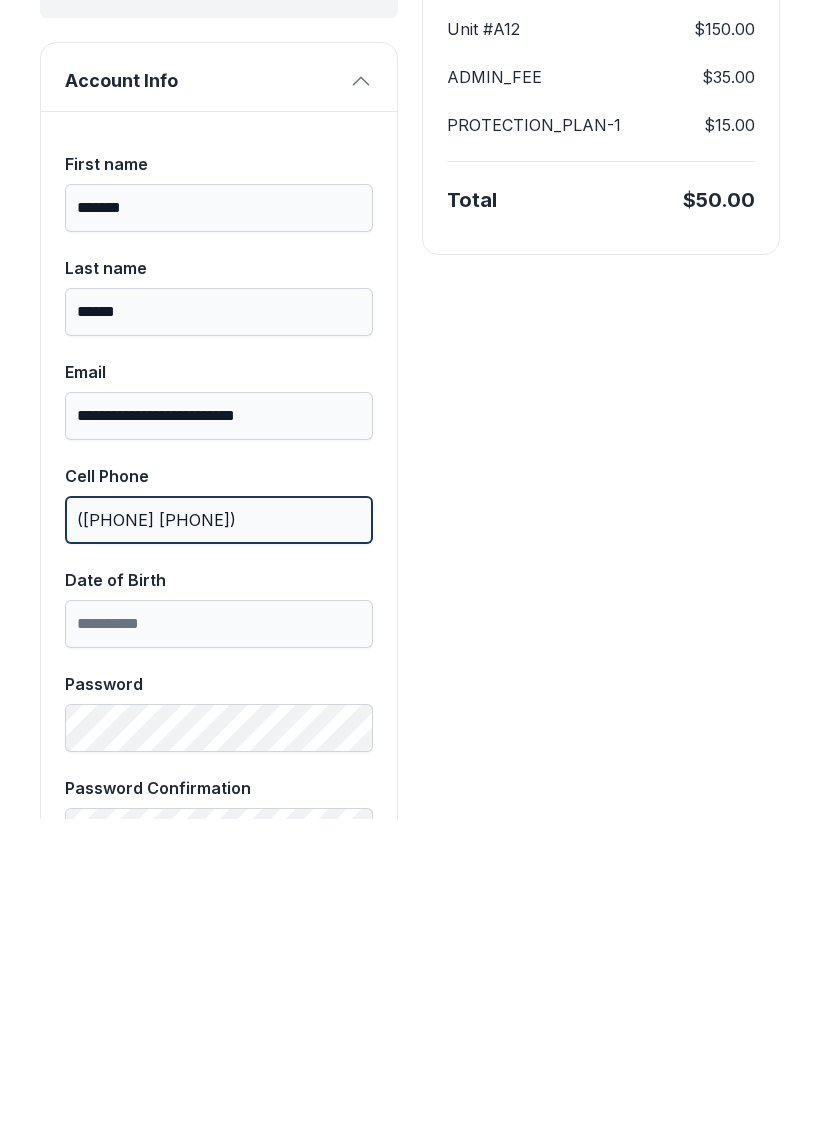 scroll, scrollTop: 284, scrollLeft: 0, axis: vertical 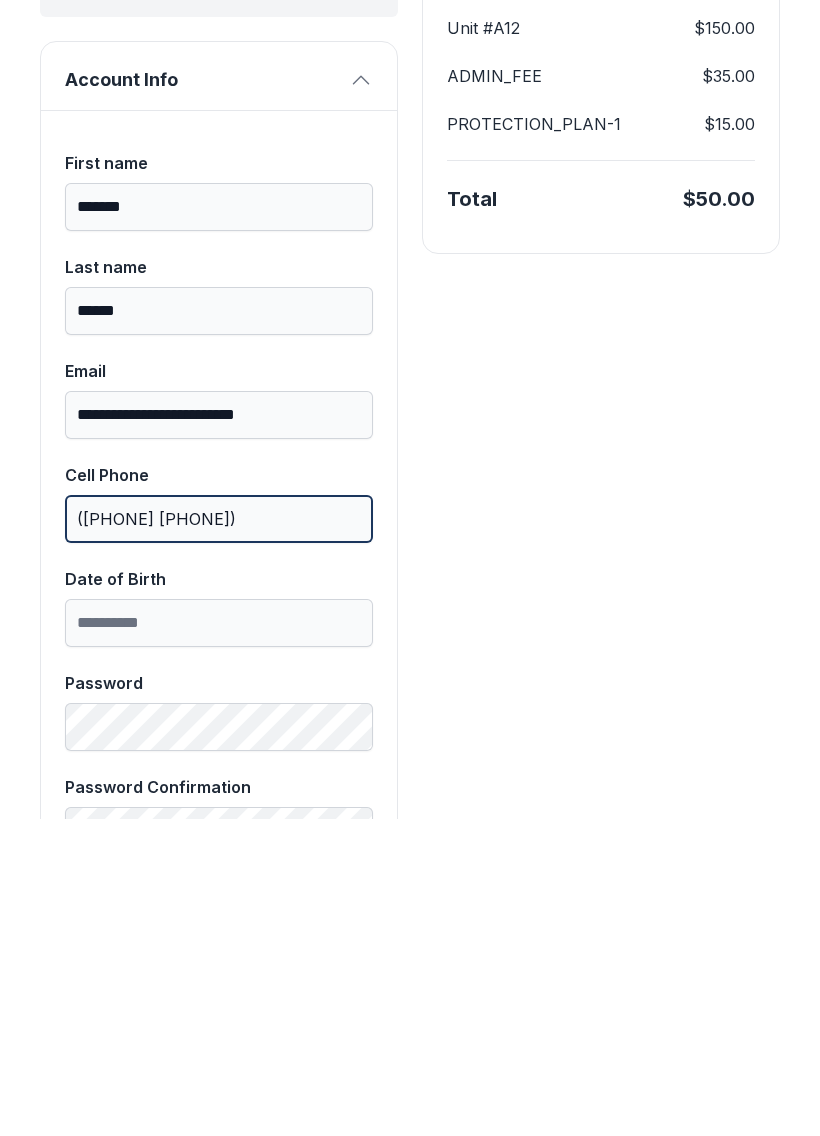 type on "([PHONE] [PHONE])" 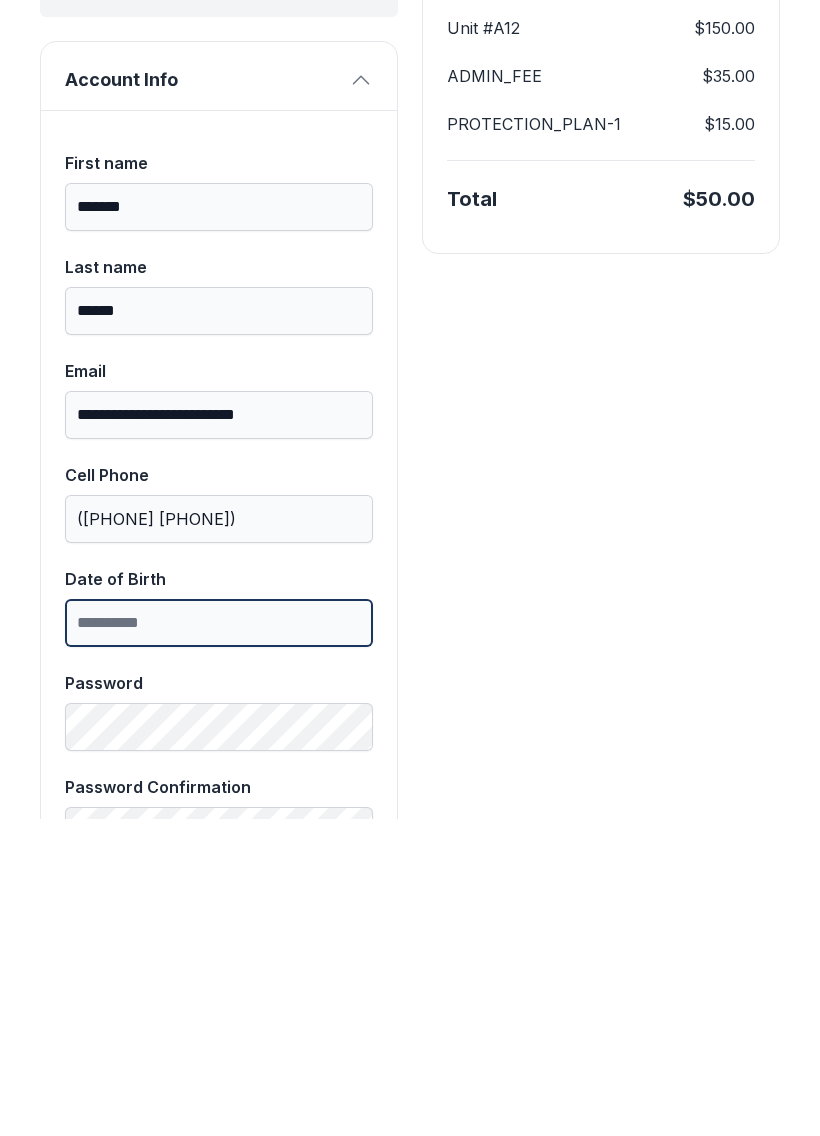 click on "Date of Birth" at bounding box center (219, 940) 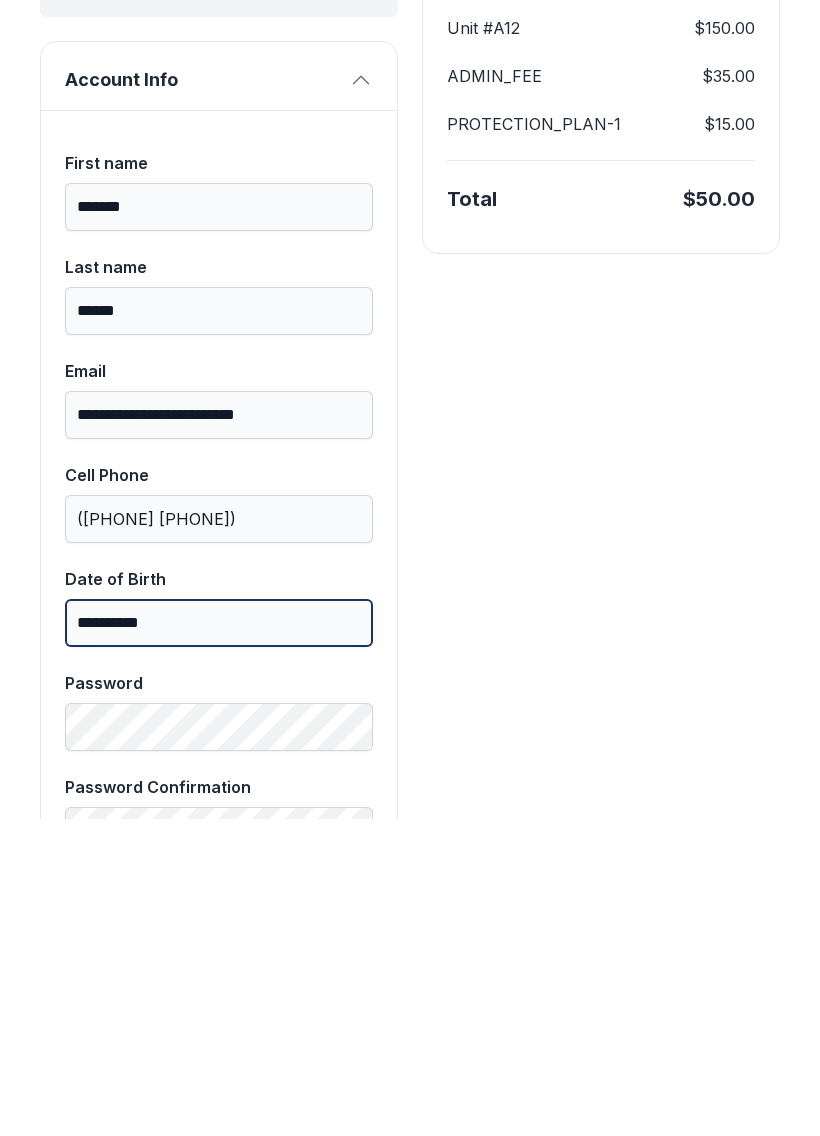 type on "**********" 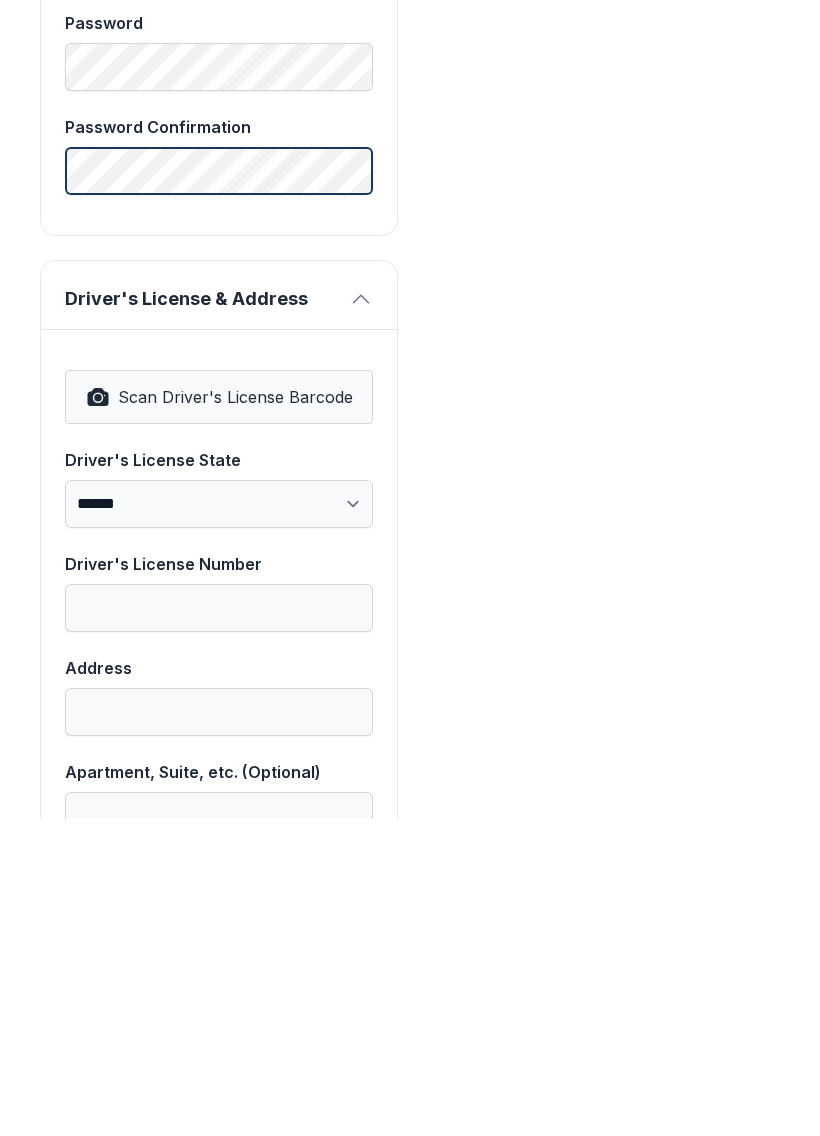 scroll, scrollTop: 948, scrollLeft: 0, axis: vertical 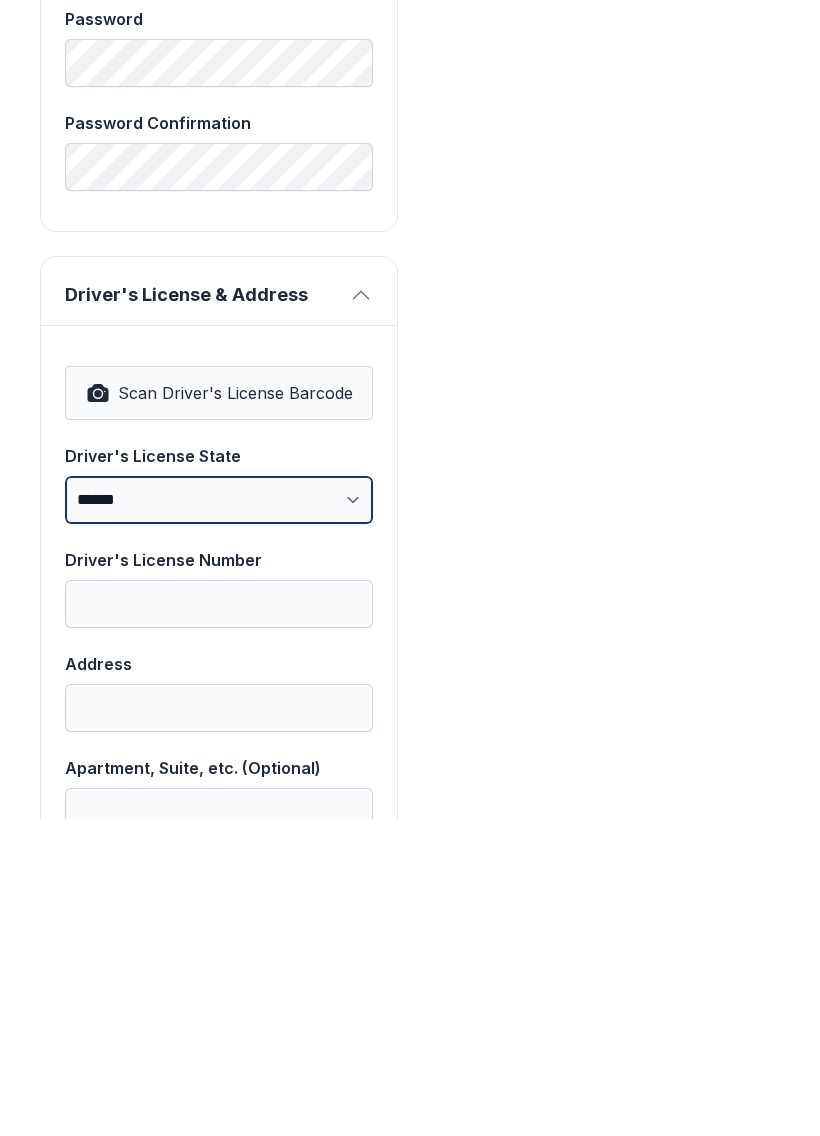 click on "**********" at bounding box center [219, 817] 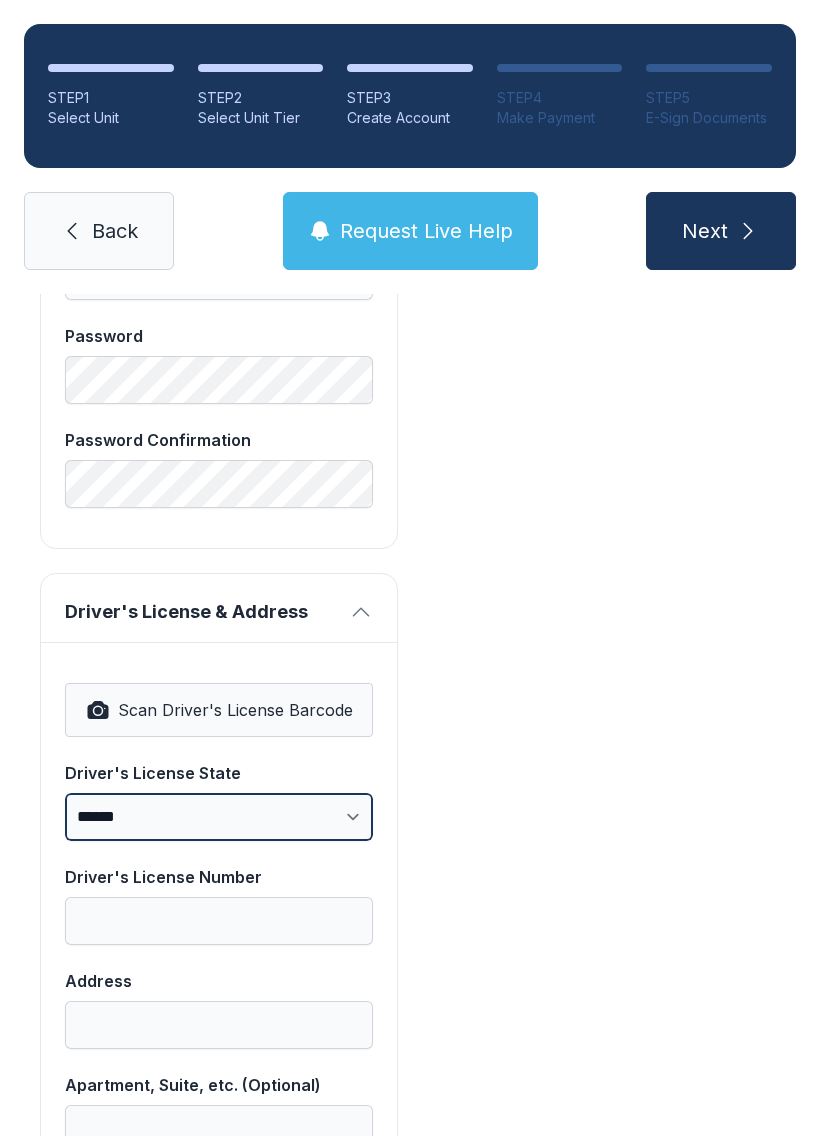 select on "**" 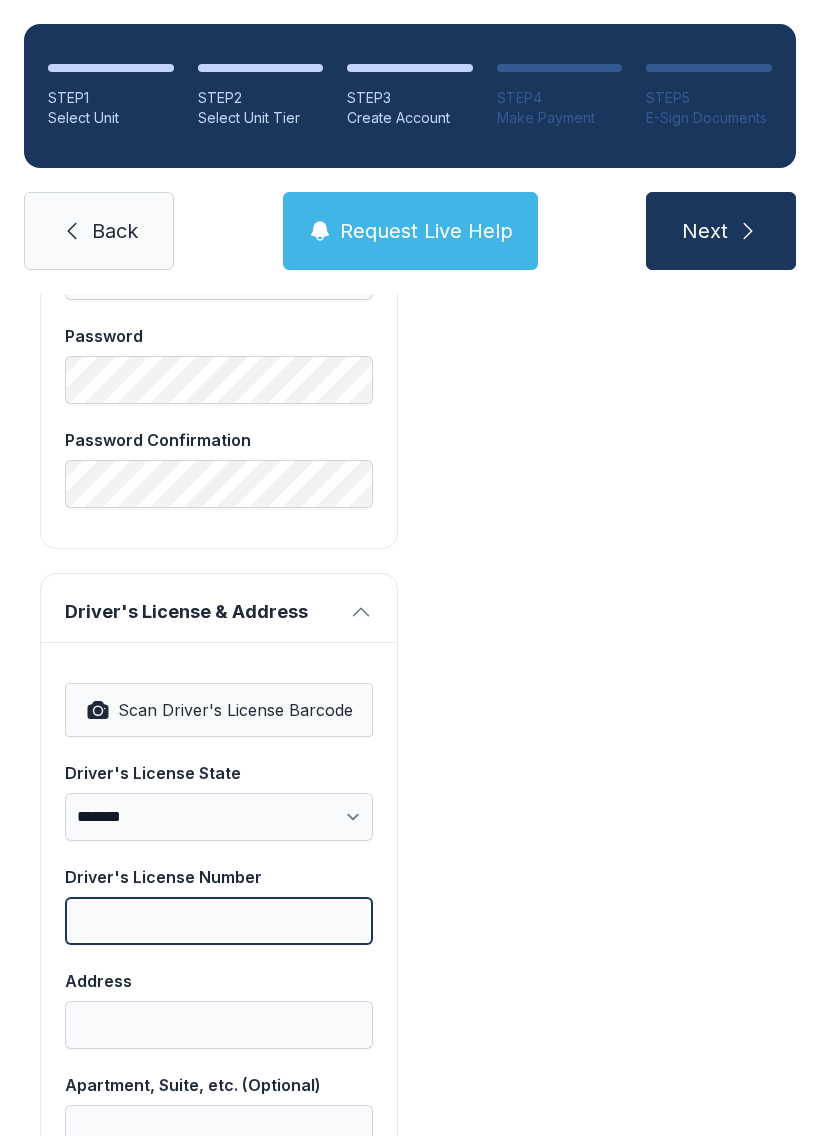 click on "Driver's License Number" at bounding box center (219, 921) 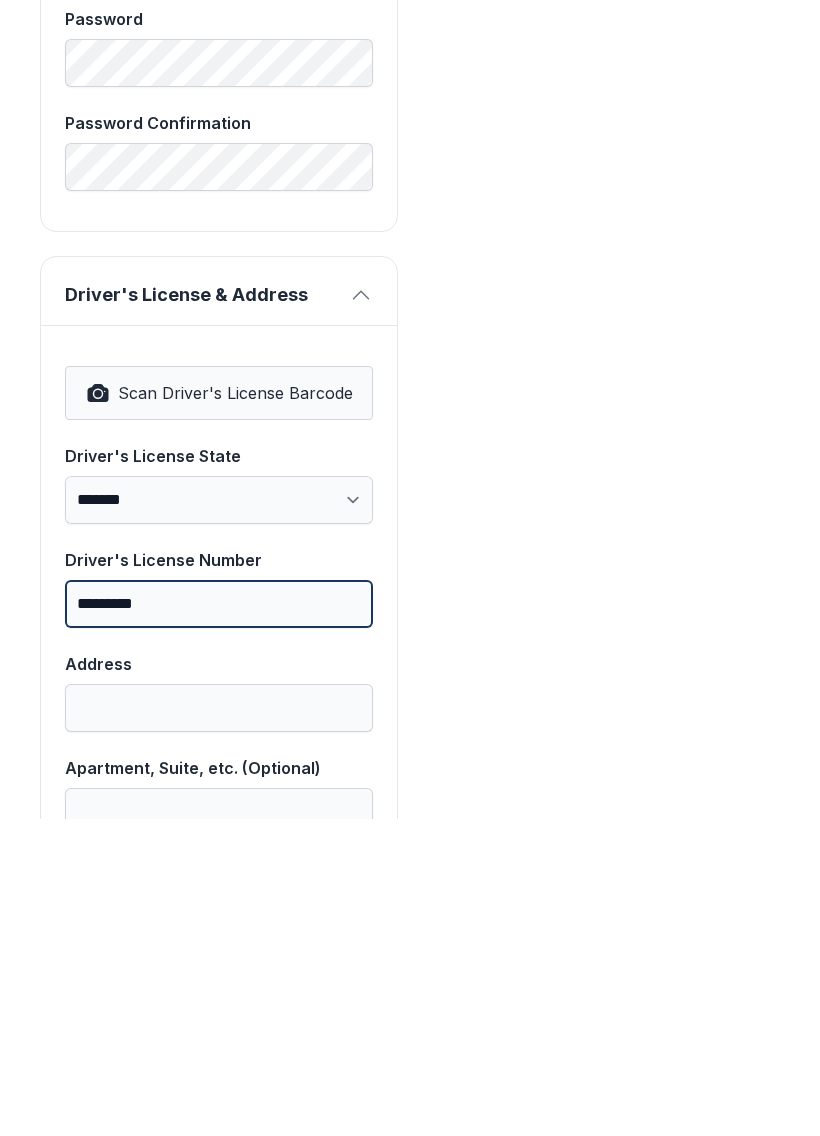 type on "*********" 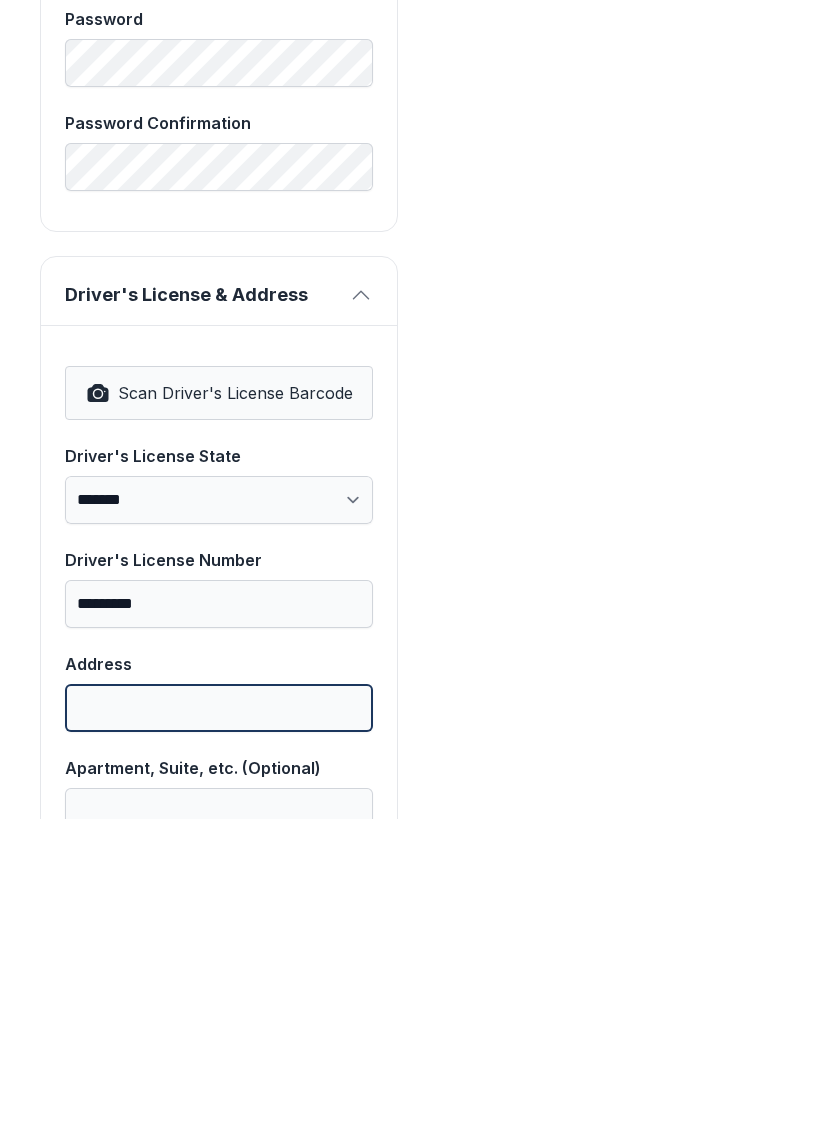 click on "Address" at bounding box center [219, 1025] 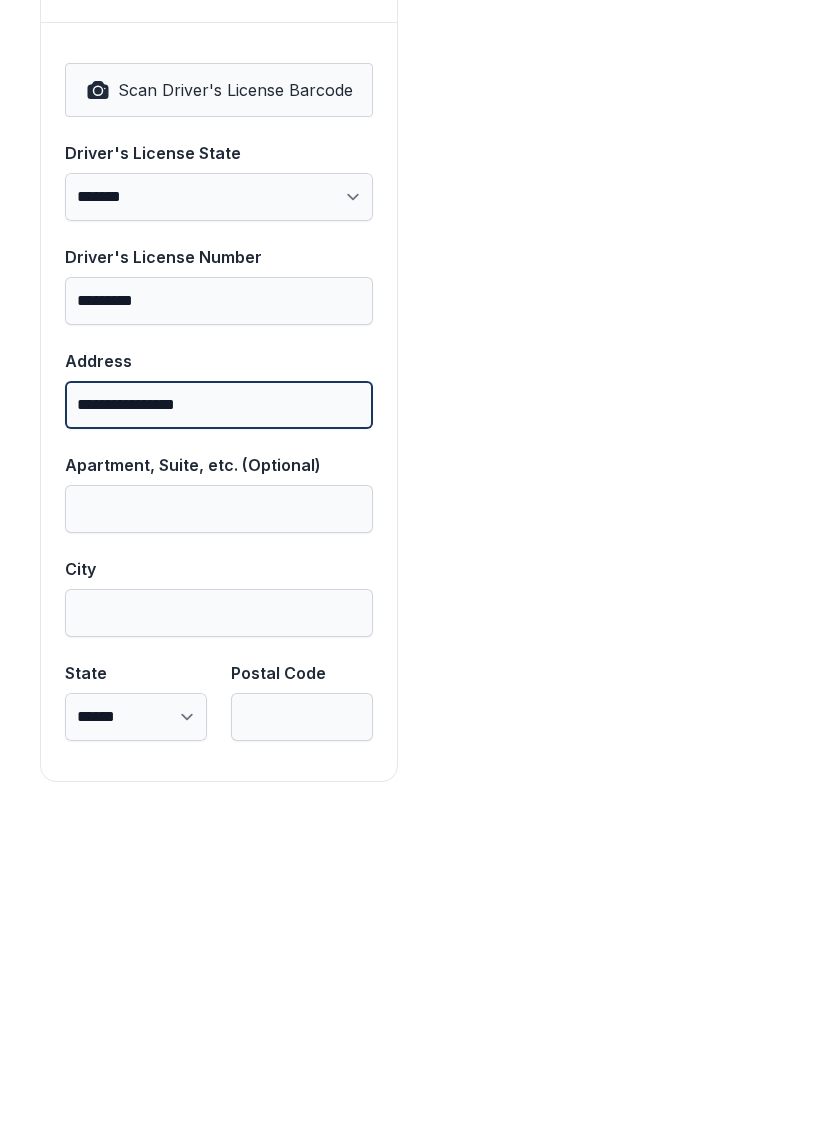 scroll, scrollTop: 1250, scrollLeft: 0, axis: vertical 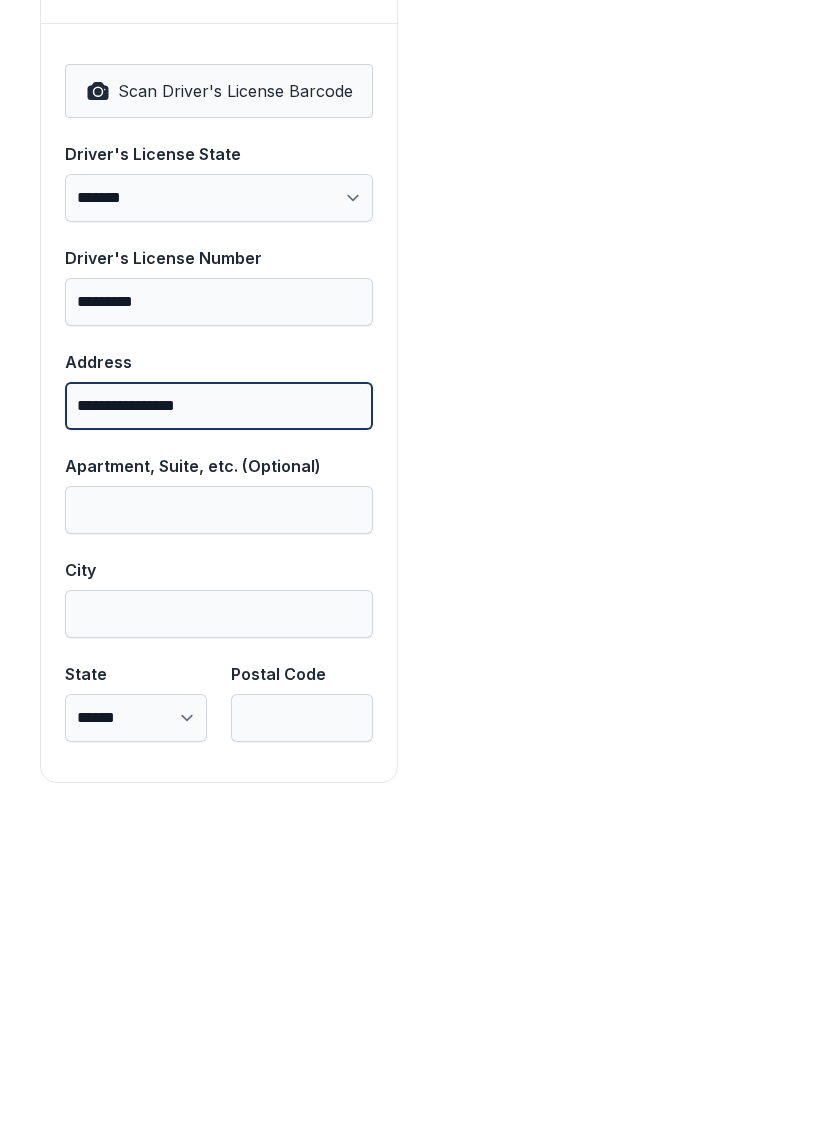 type on "**********" 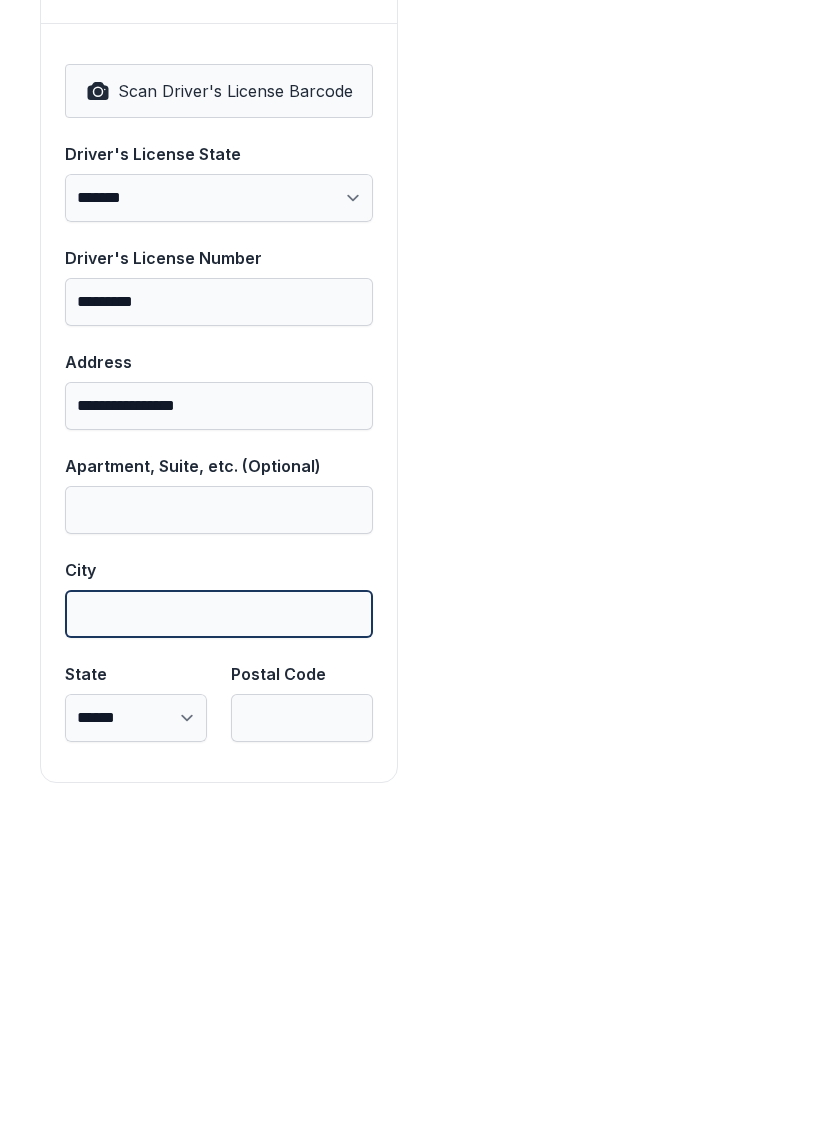 click on "City" at bounding box center (219, 931) 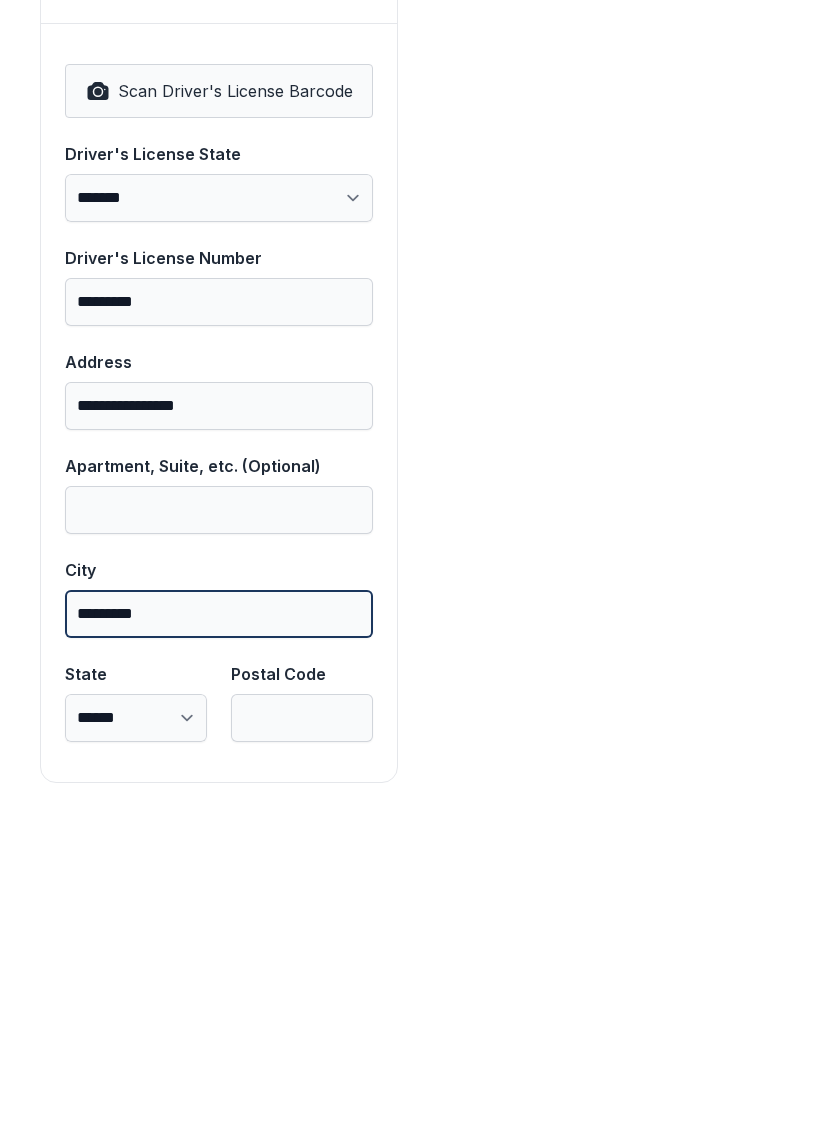 type on "*********" 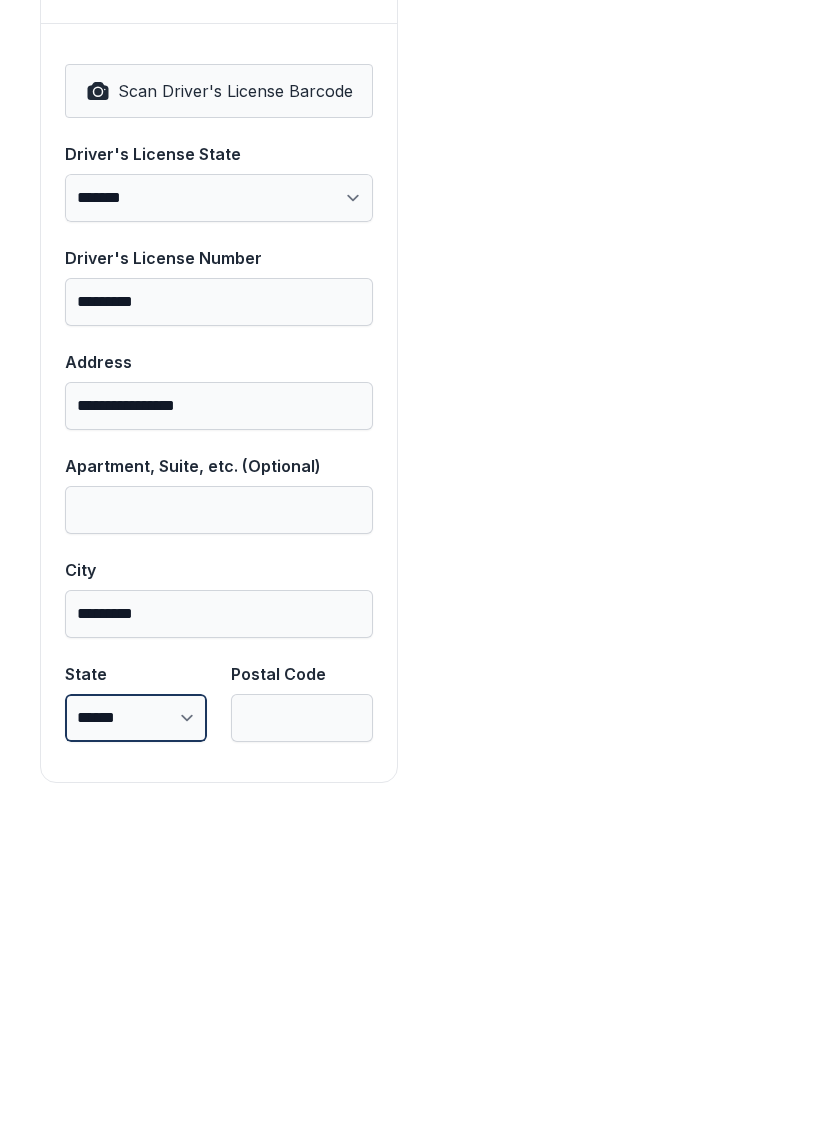 click on "**********" at bounding box center (136, 1035) 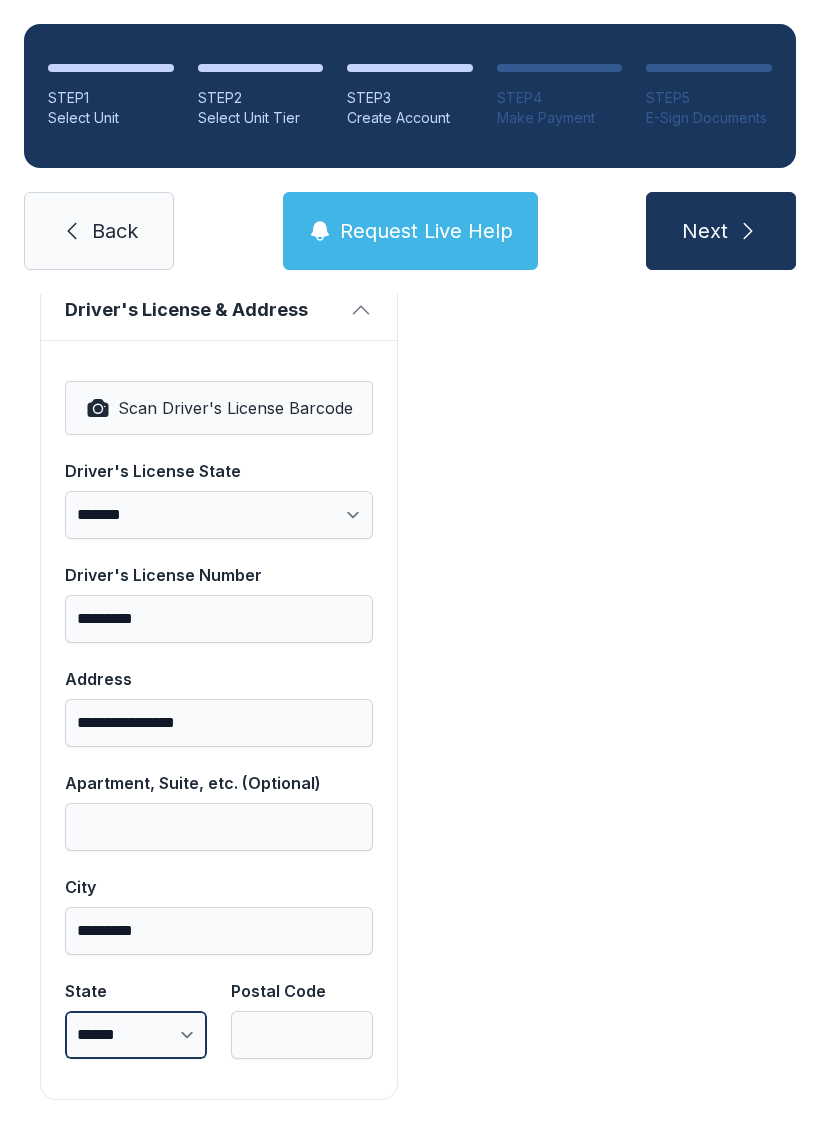 select on "**" 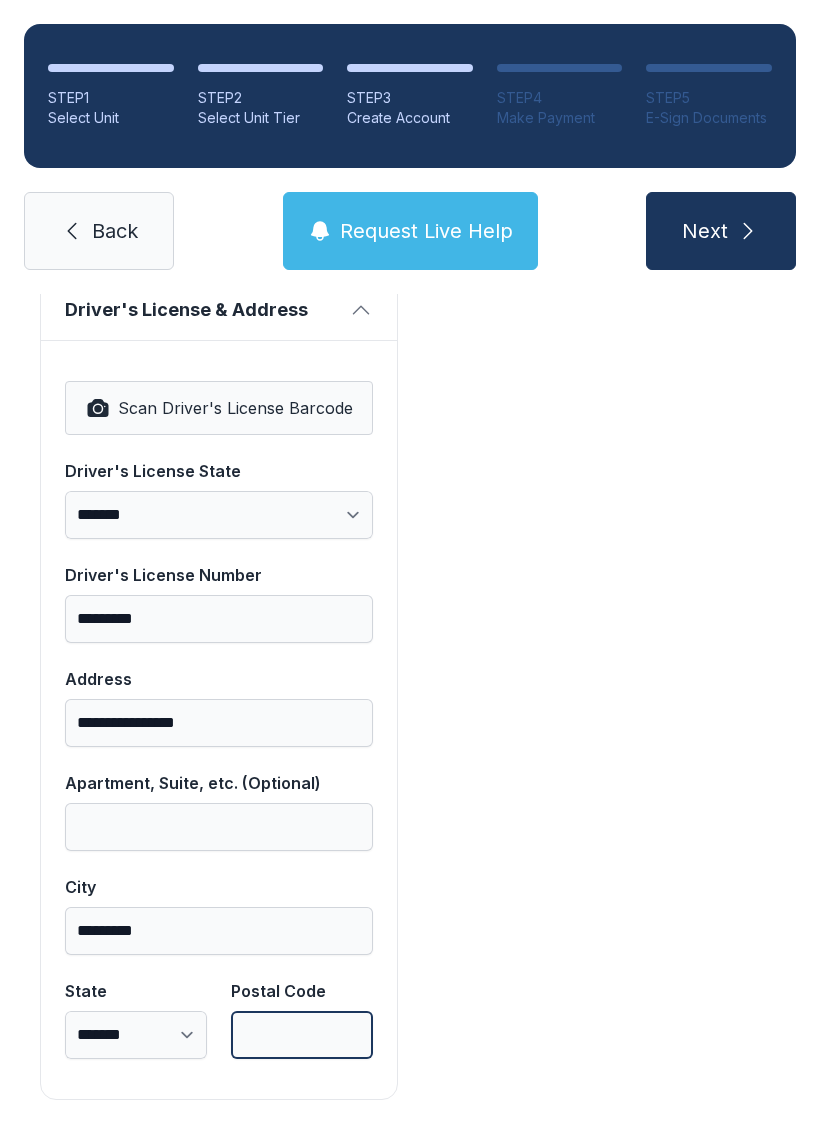 click on "Postal Code" at bounding box center [302, 1035] 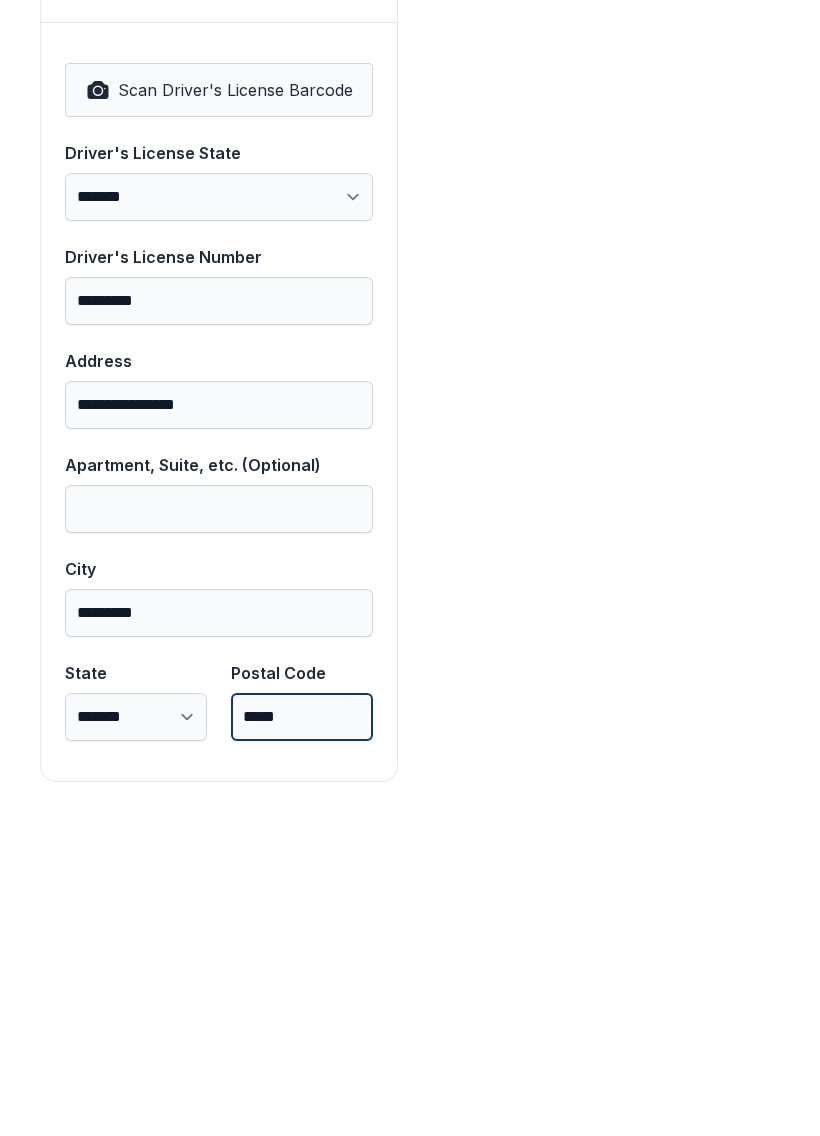 scroll, scrollTop: 1250, scrollLeft: 0, axis: vertical 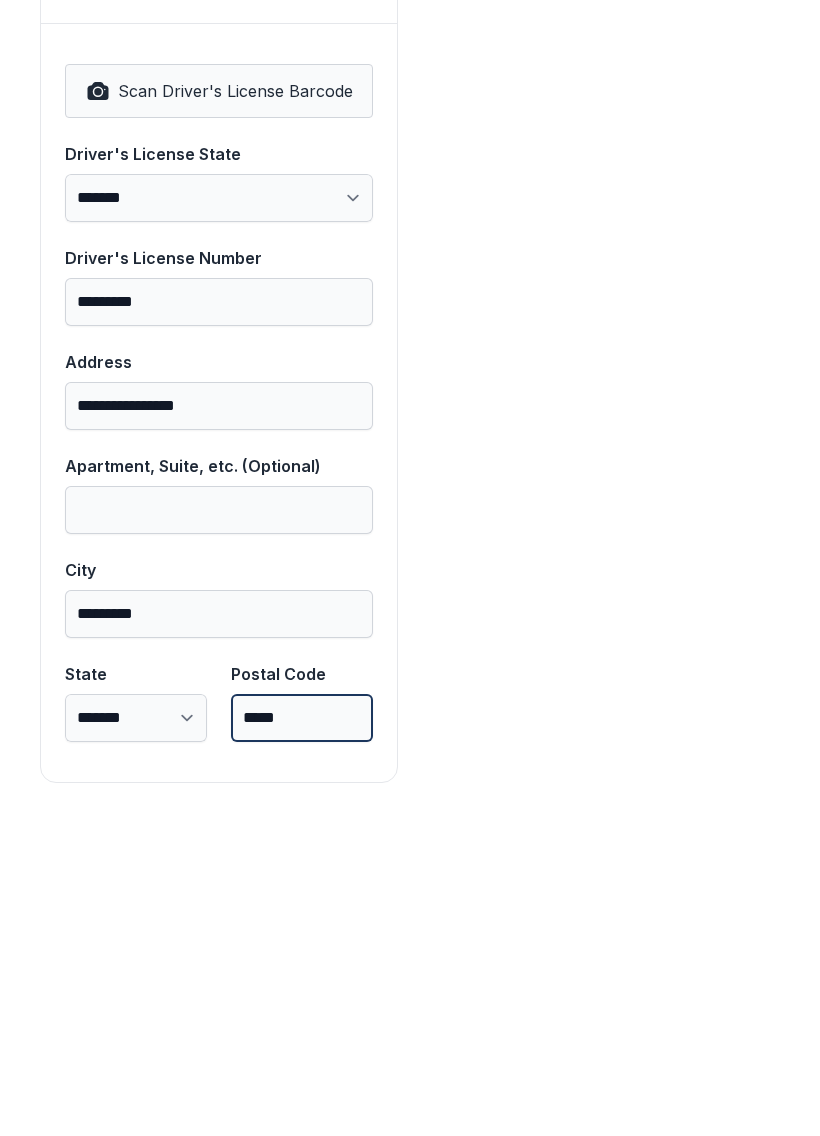 type on "*****" 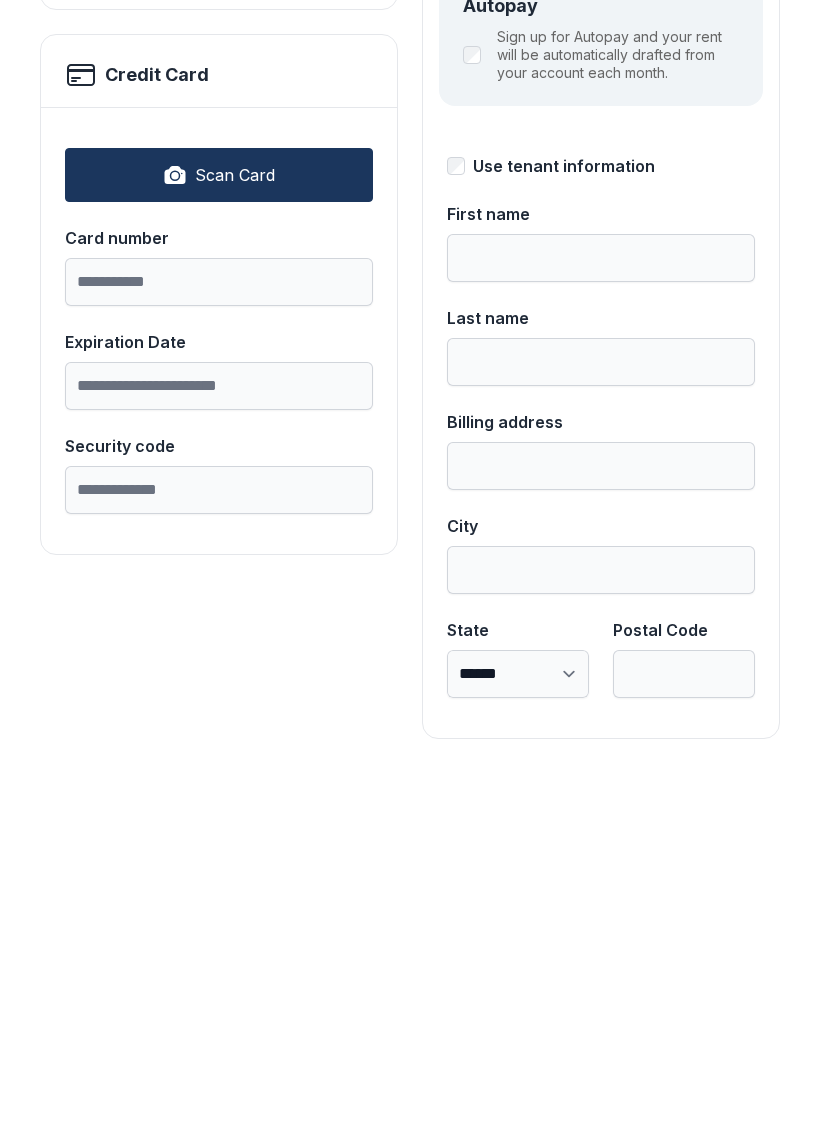 scroll, scrollTop: 0, scrollLeft: 0, axis: both 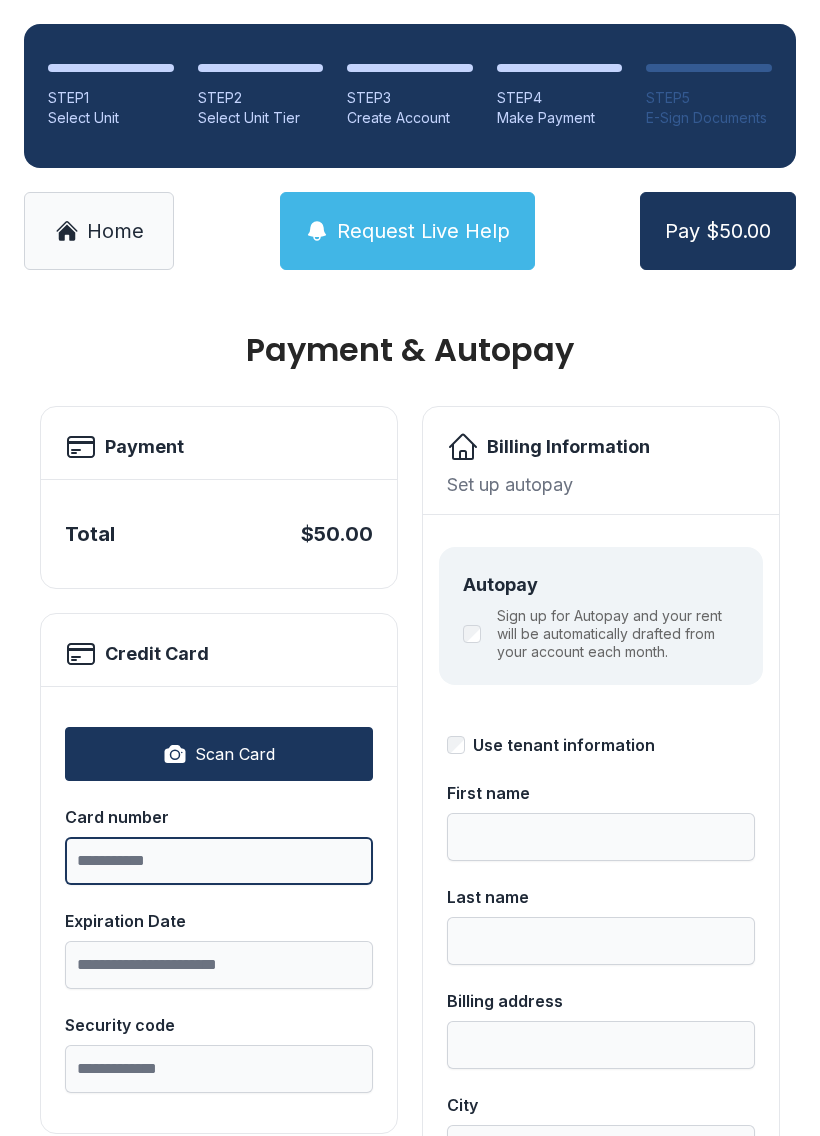 click on "Card number" at bounding box center [219, 861] 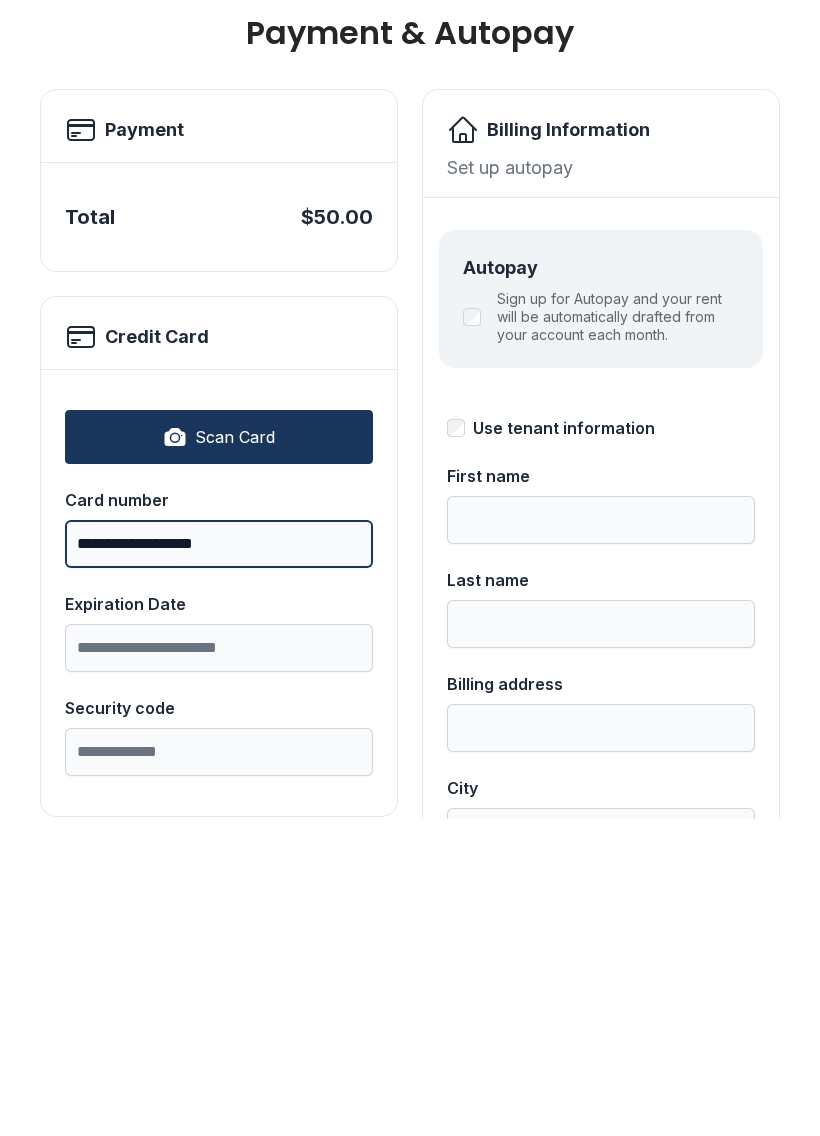 type on "**********" 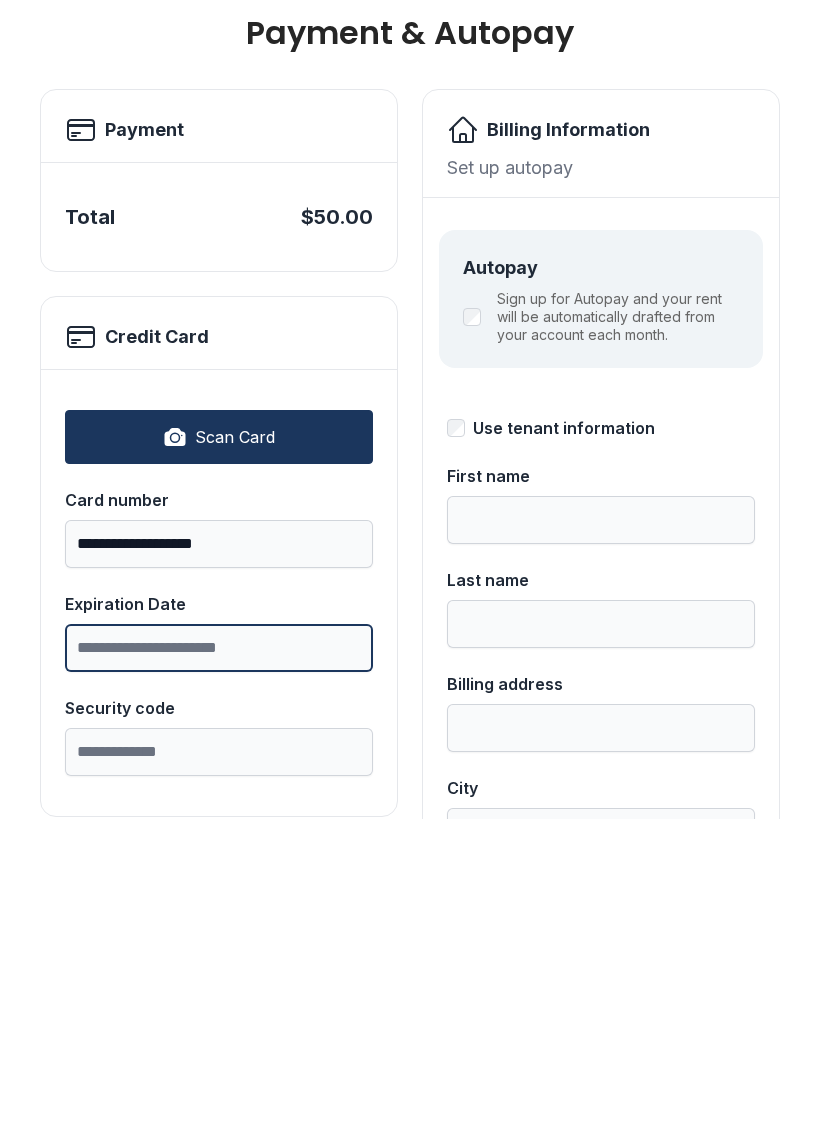 click on "Expiration Date" at bounding box center [219, 965] 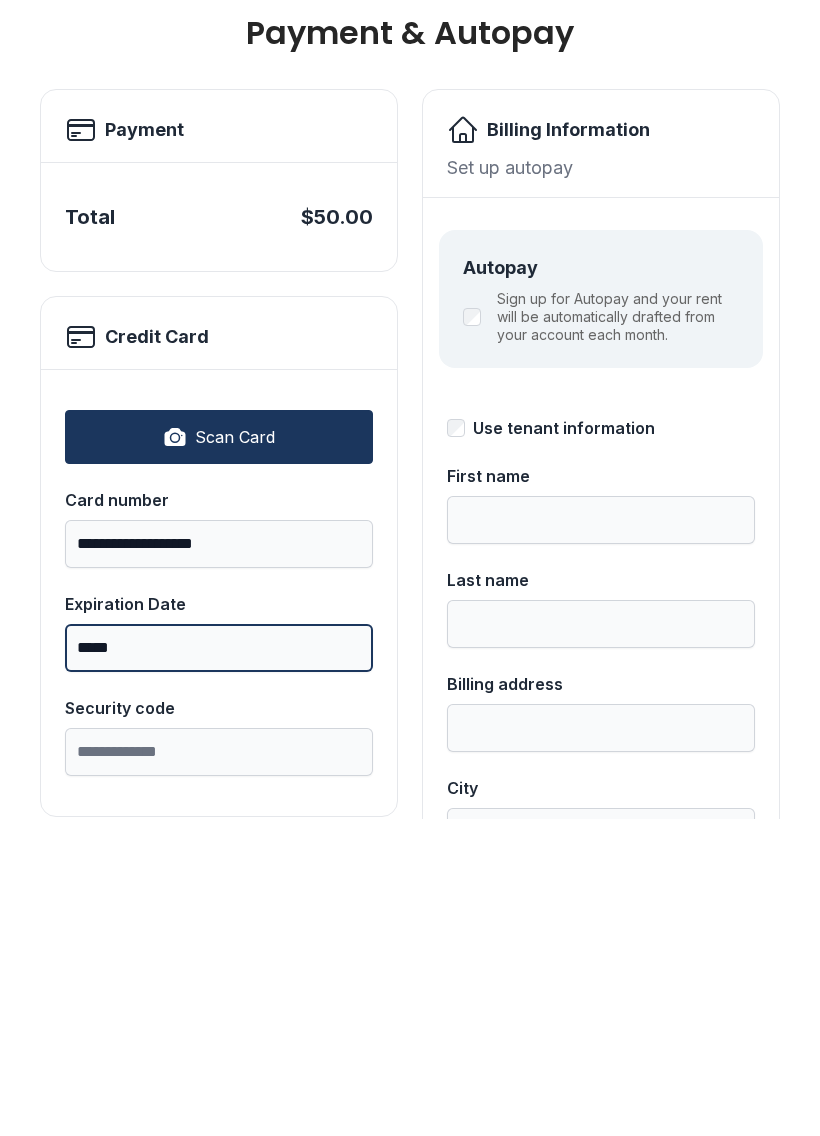 type on "*****" 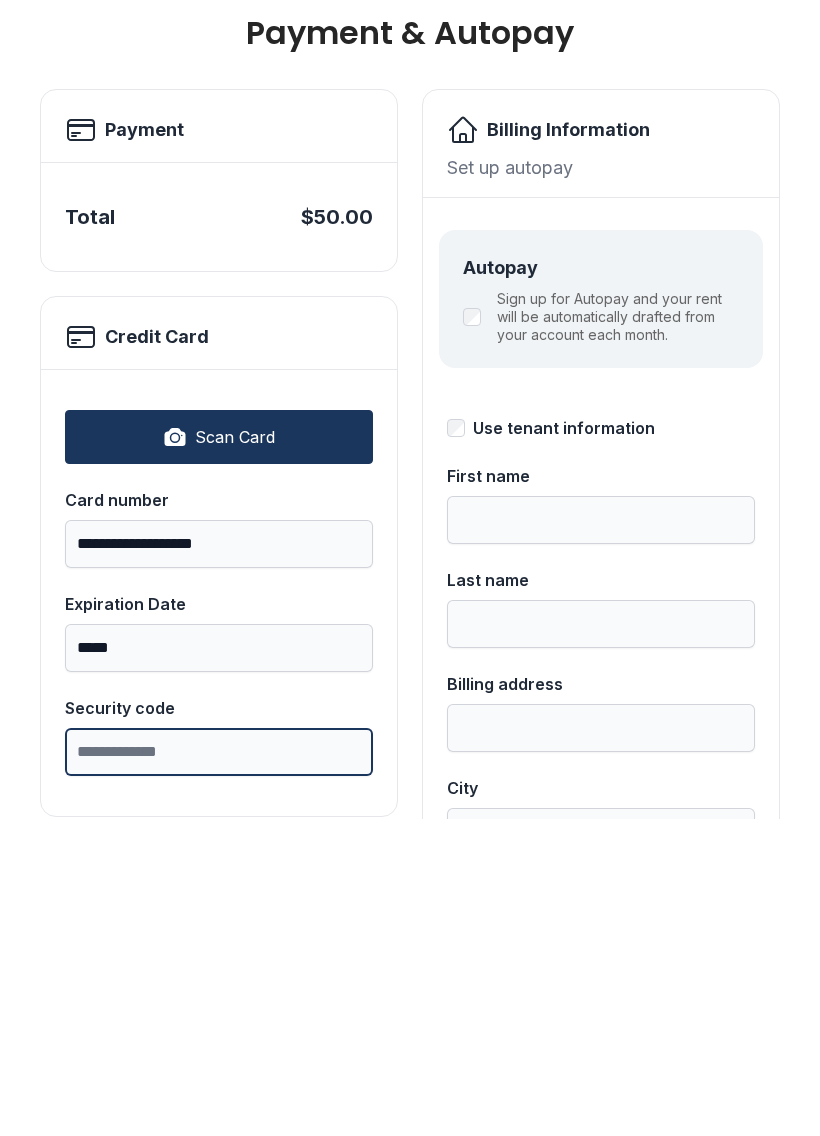 click on "Security code" at bounding box center (219, 1069) 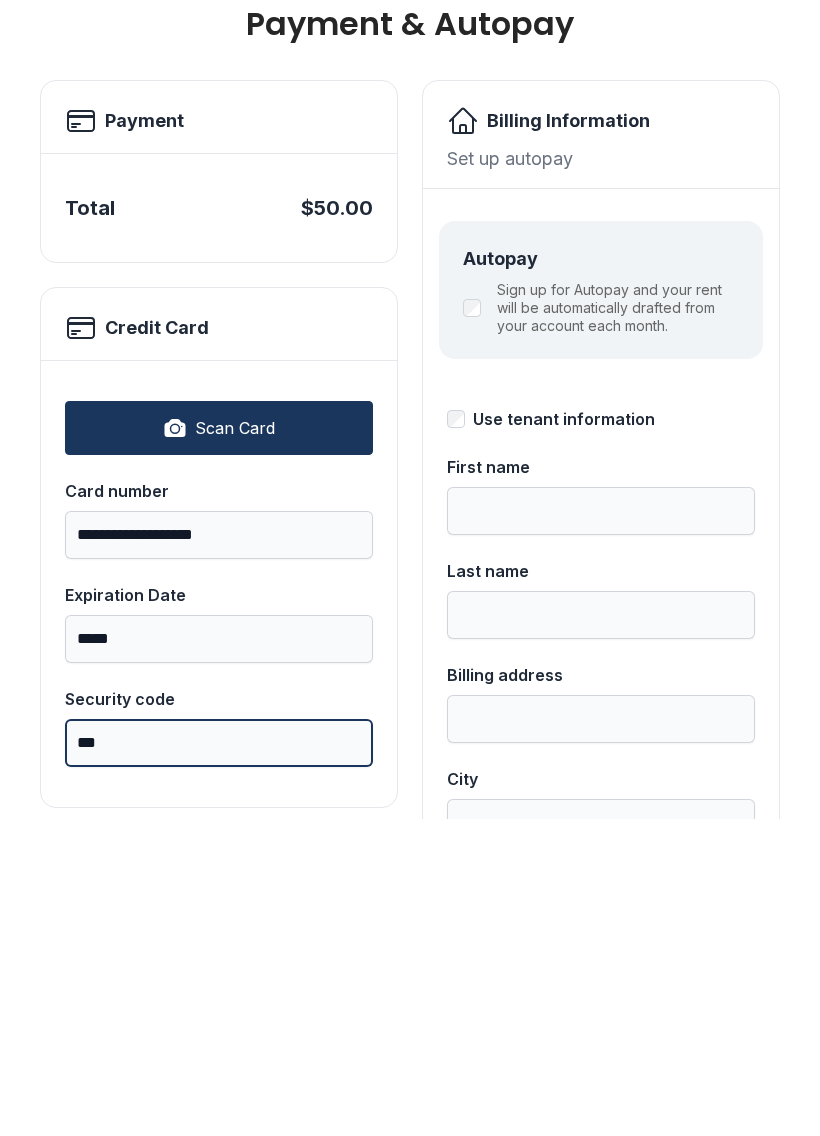 scroll, scrollTop: 10, scrollLeft: 0, axis: vertical 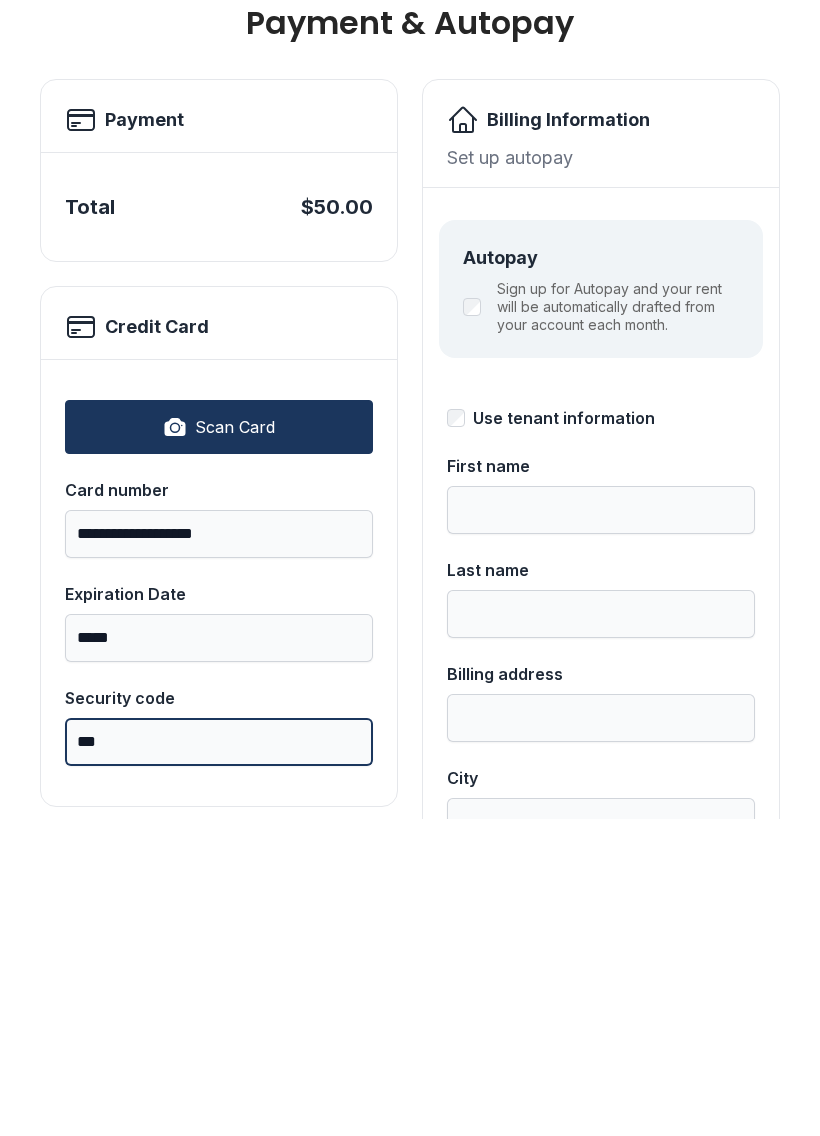 type on "***" 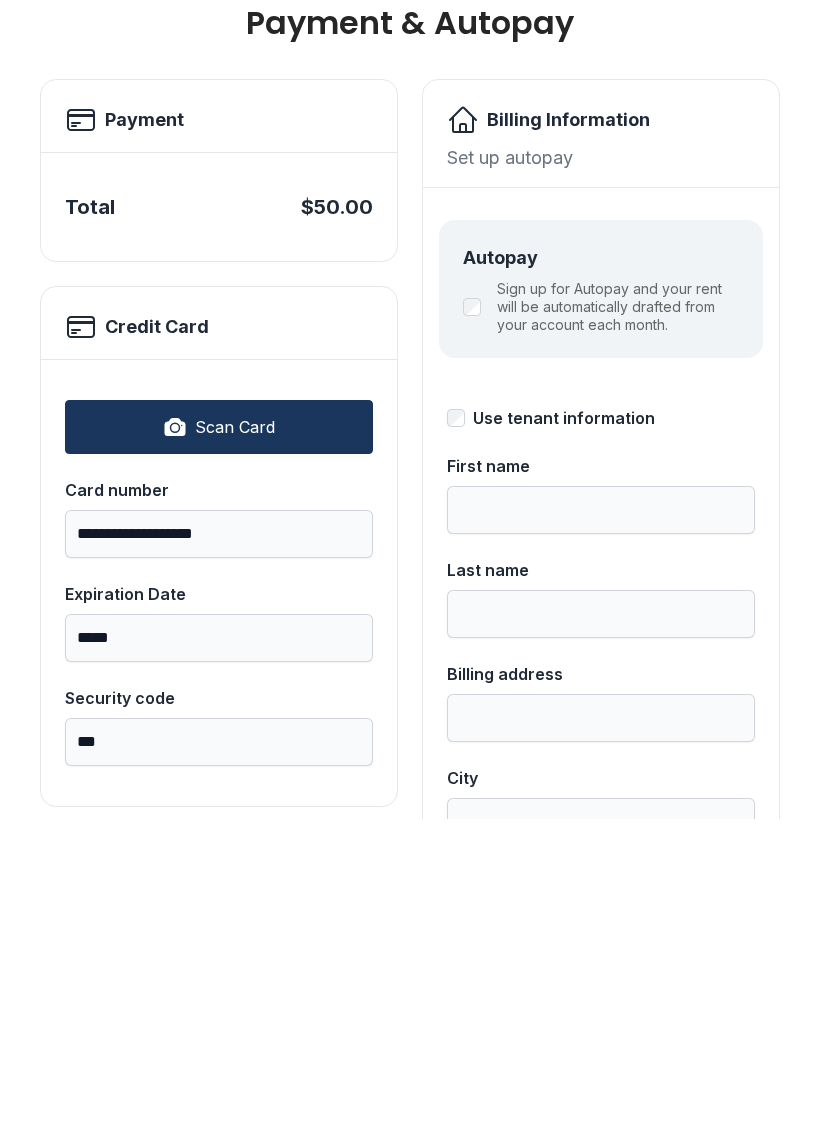 type on "*******" 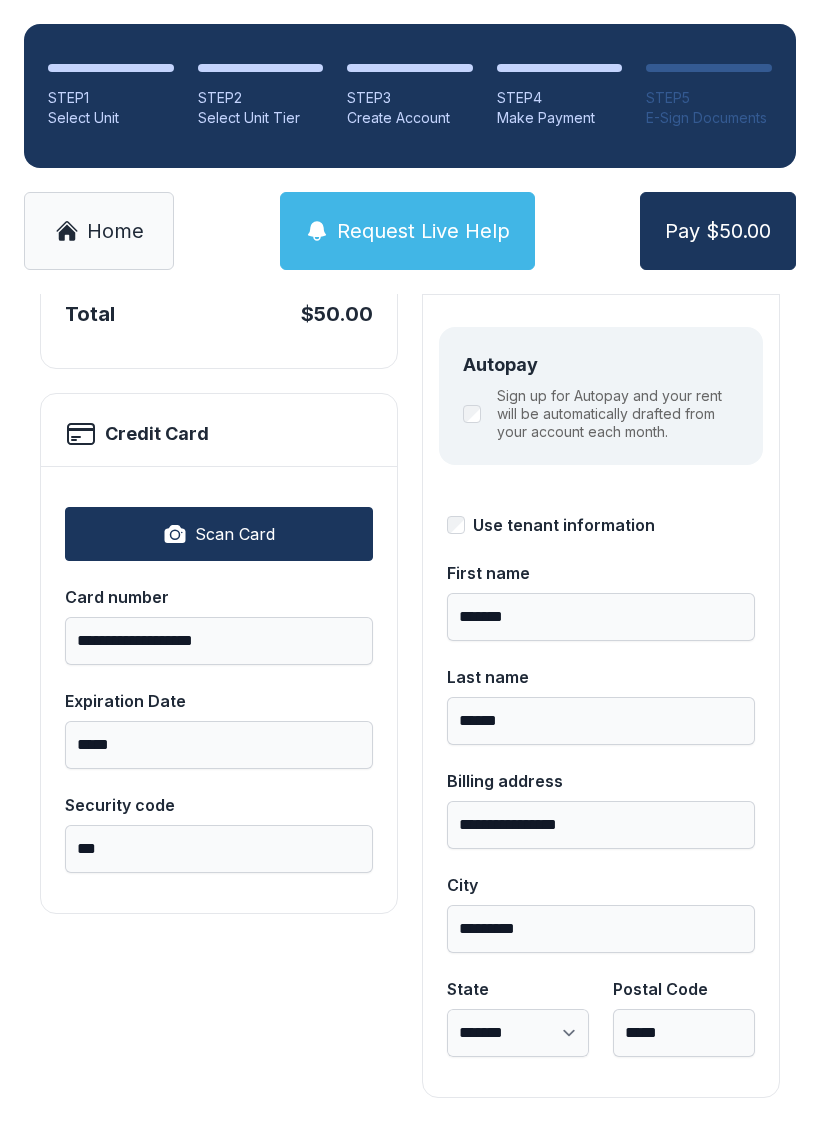 scroll, scrollTop: 218, scrollLeft: 0, axis: vertical 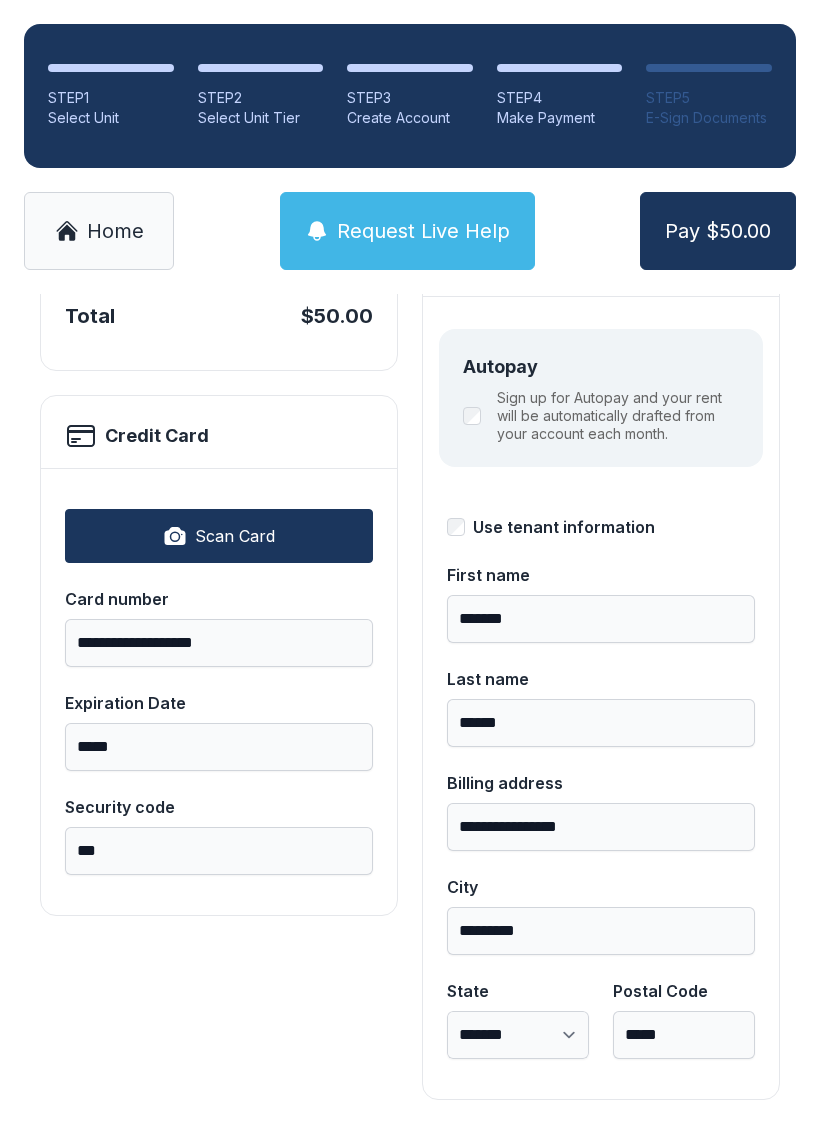 click on "Pay $50.00" at bounding box center (718, 231) 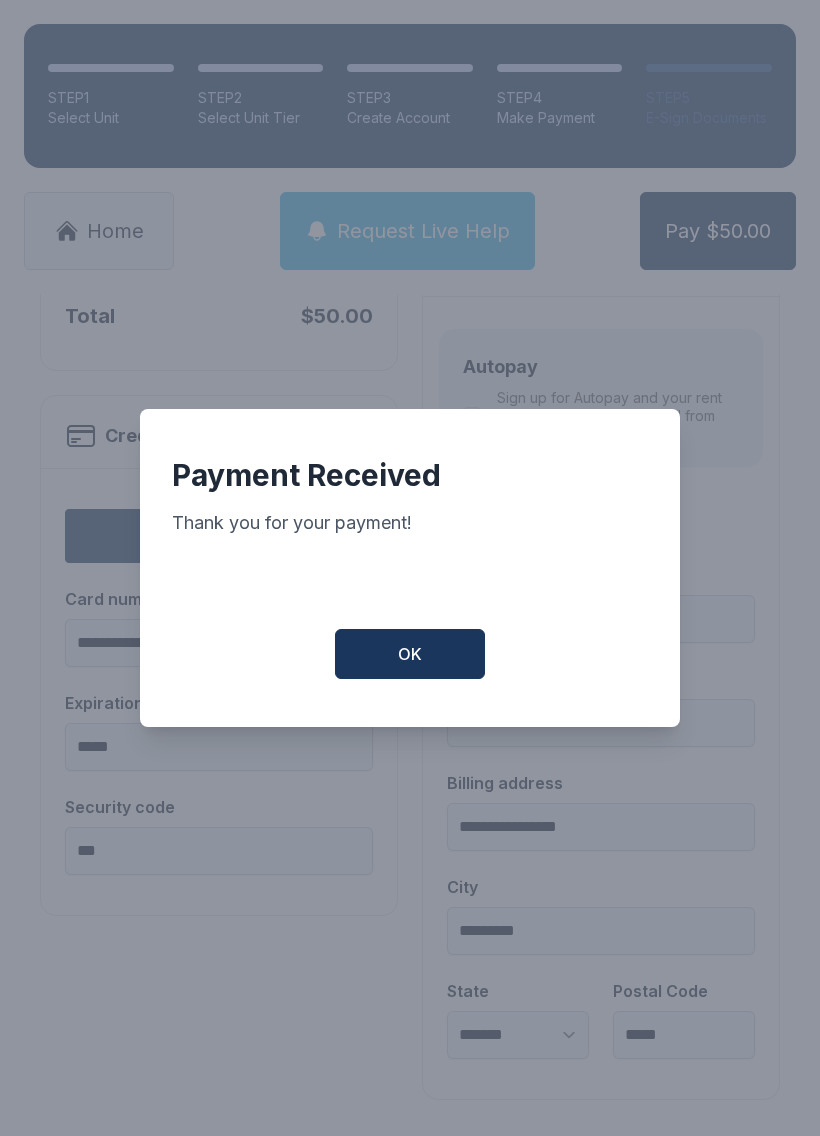 click on "OK" at bounding box center [410, 654] 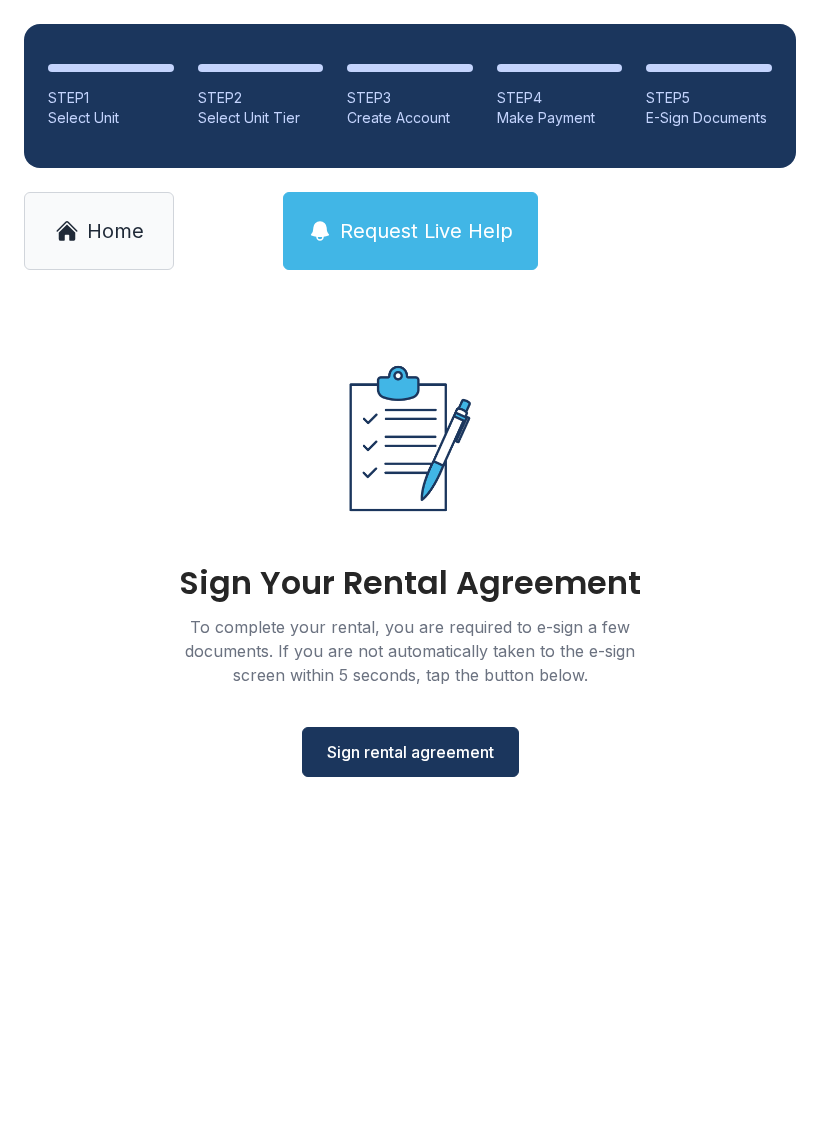 scroll, scrollTop: 0, scrollLeft: 0, axis: both 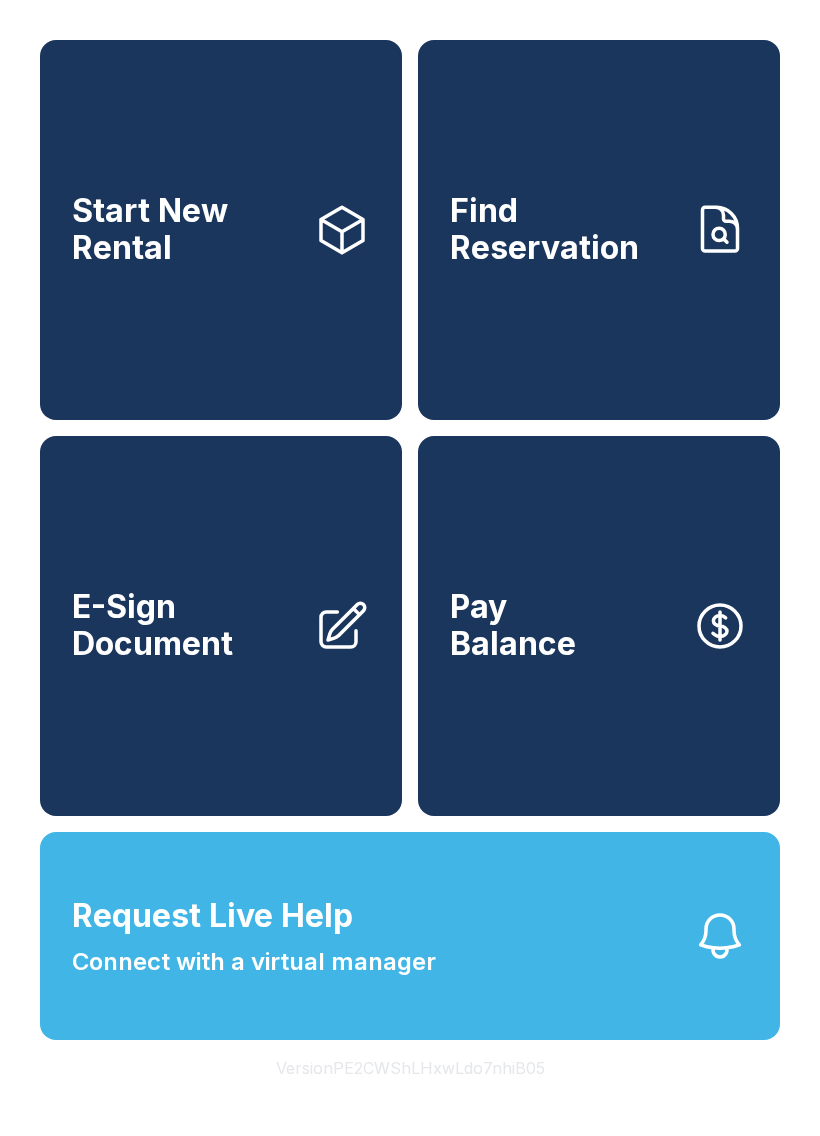 click on "E-Sign Document" at bounding box center [221, 626] 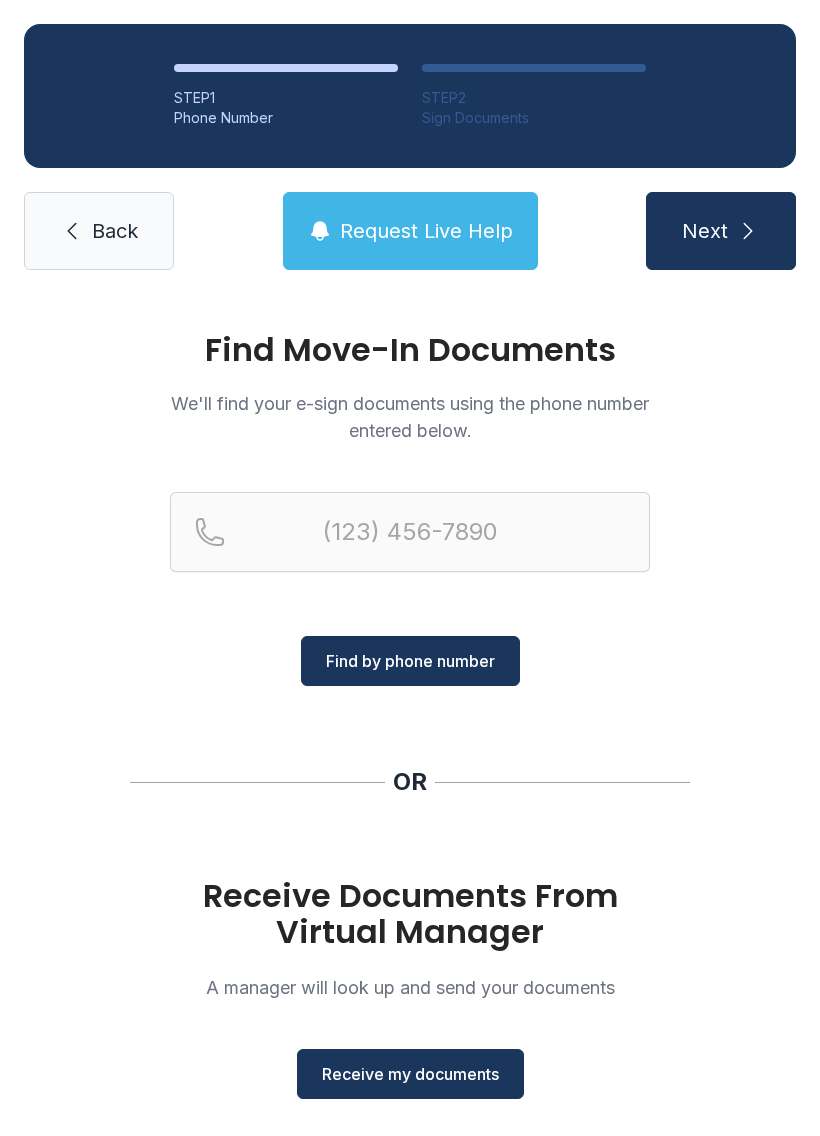 click on "Receive my documents" at bounding box center [410, 1074] 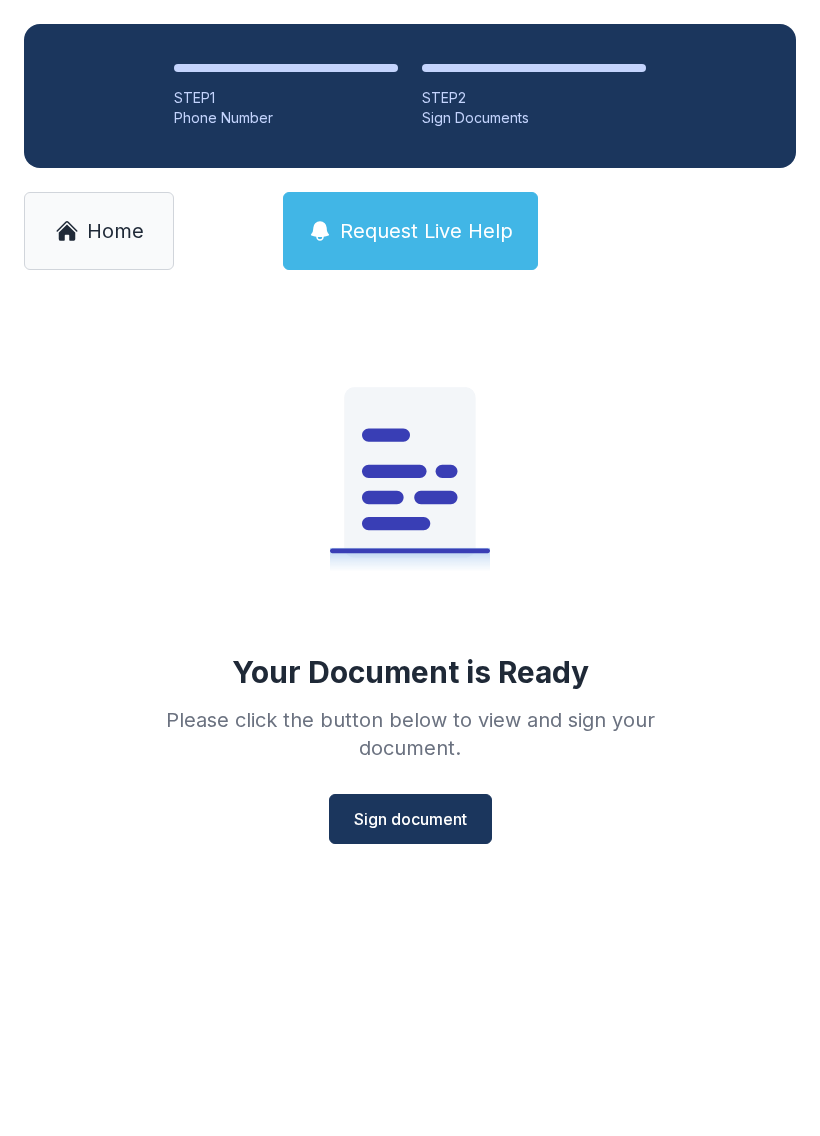 click on "Sign document" at bounding box center (410, 819) 